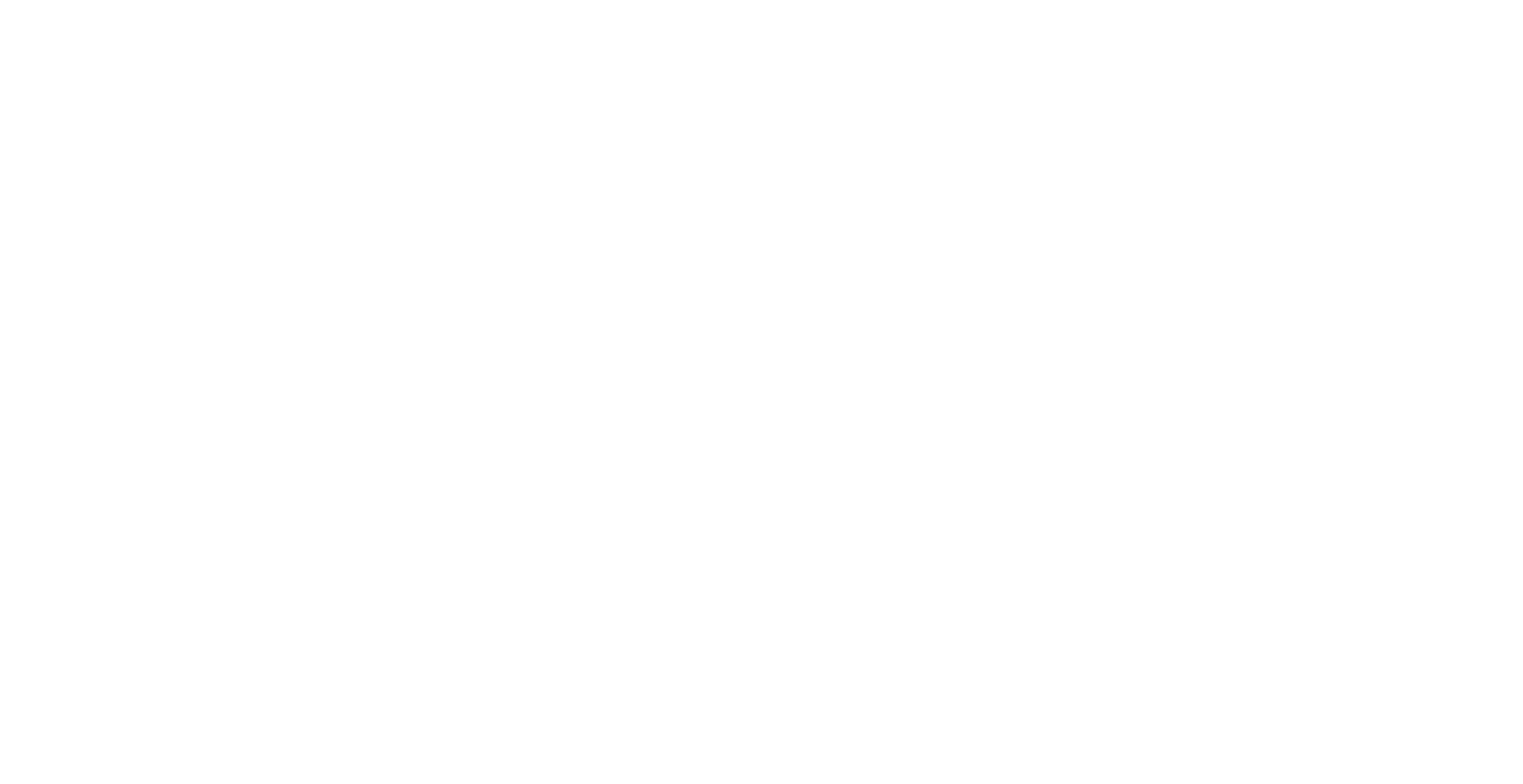 scroll, scrollTop: 0, scrollLeft: 0, axis: both 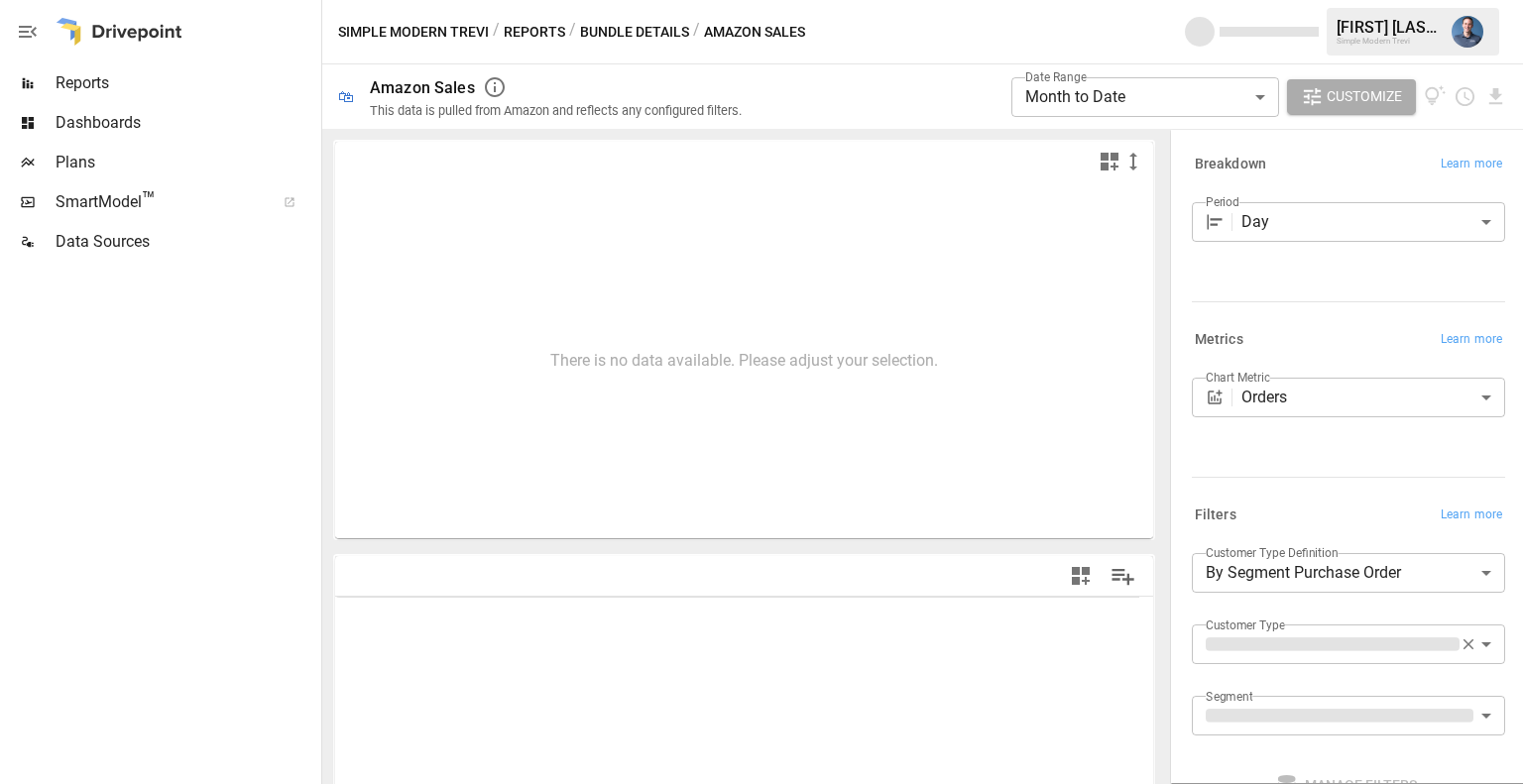 type on "**********" 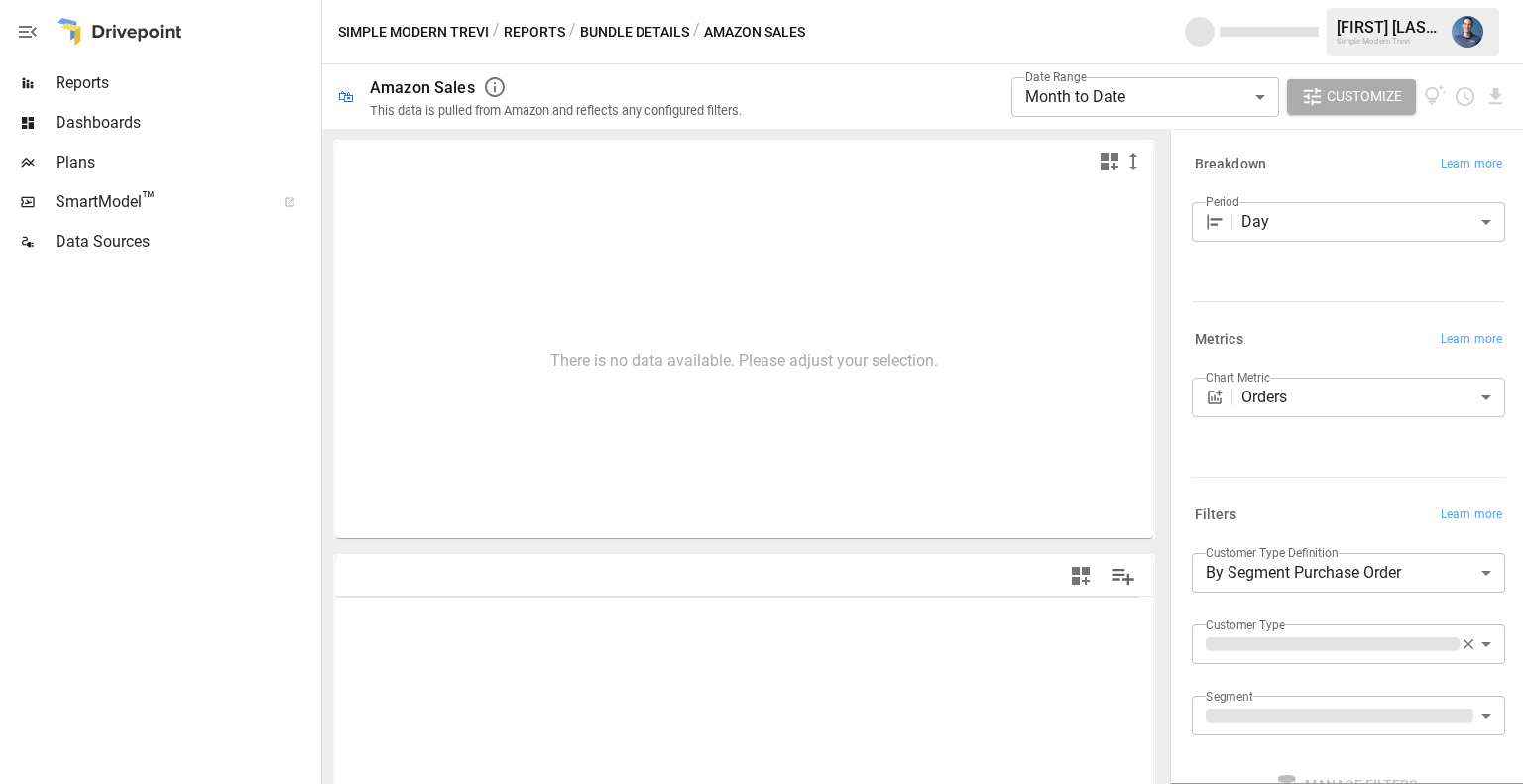 type on "**********" 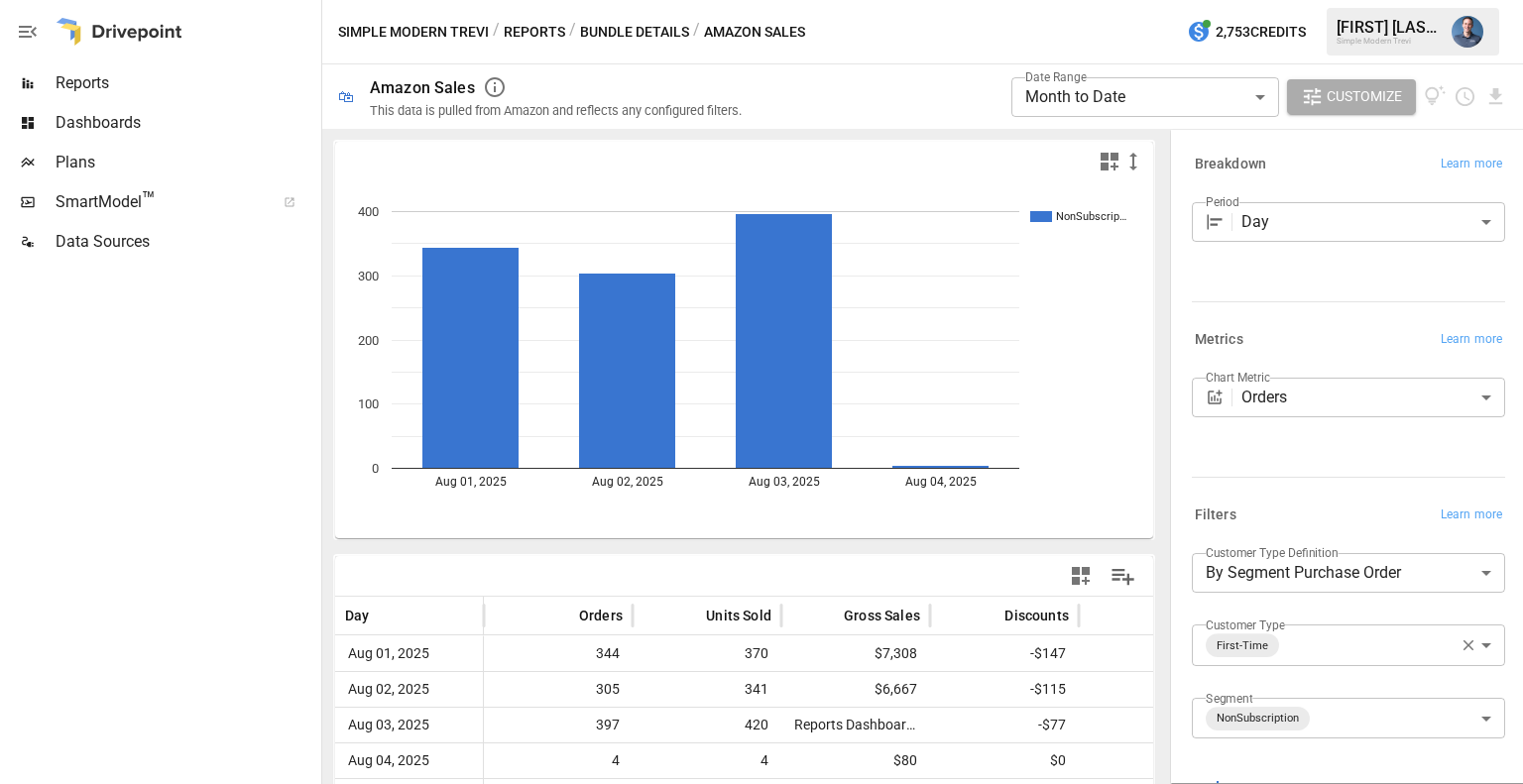 click at bounding box center (159, 522) 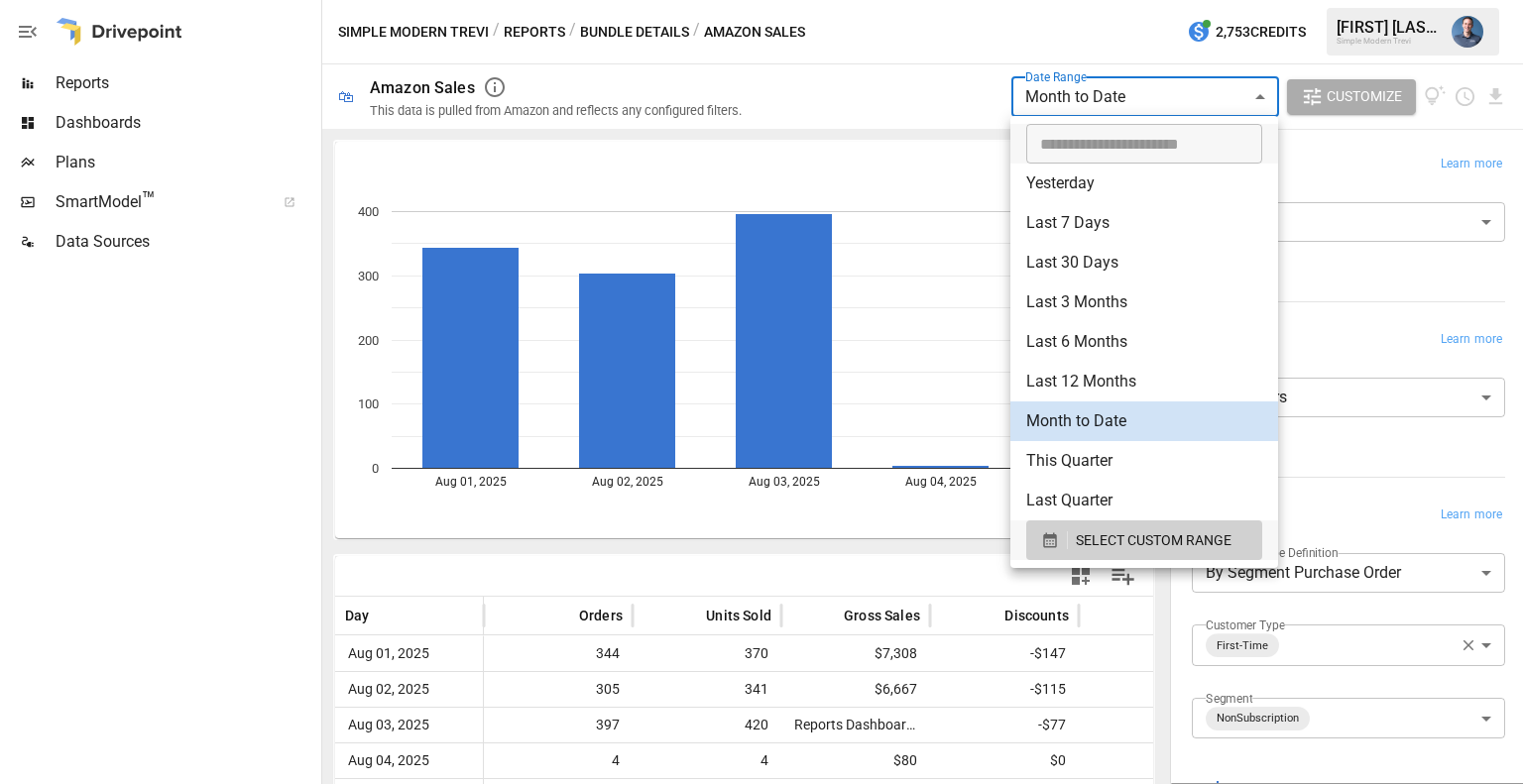 click on "Last 7 Days" at bounding box center (1144, 223) 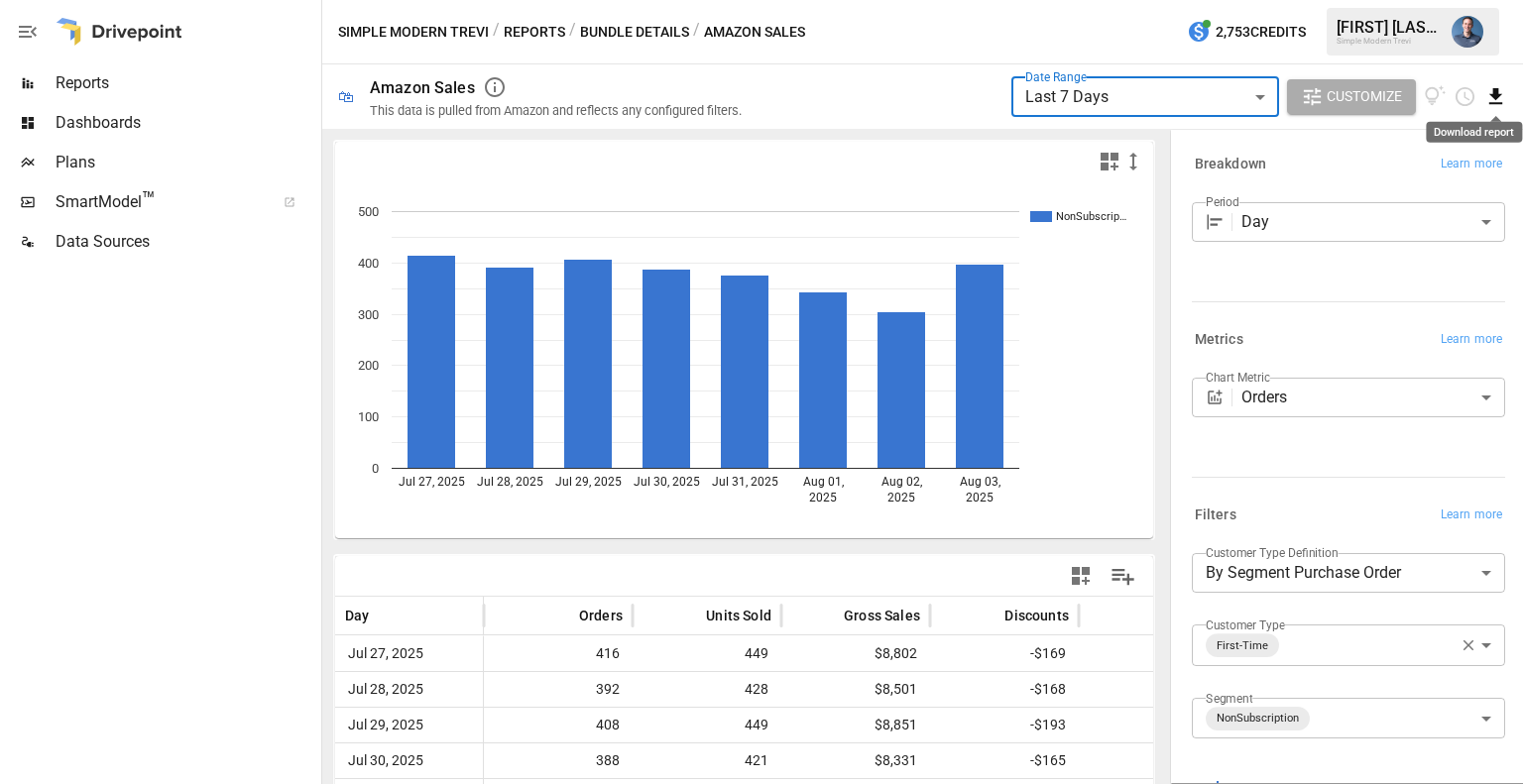 click 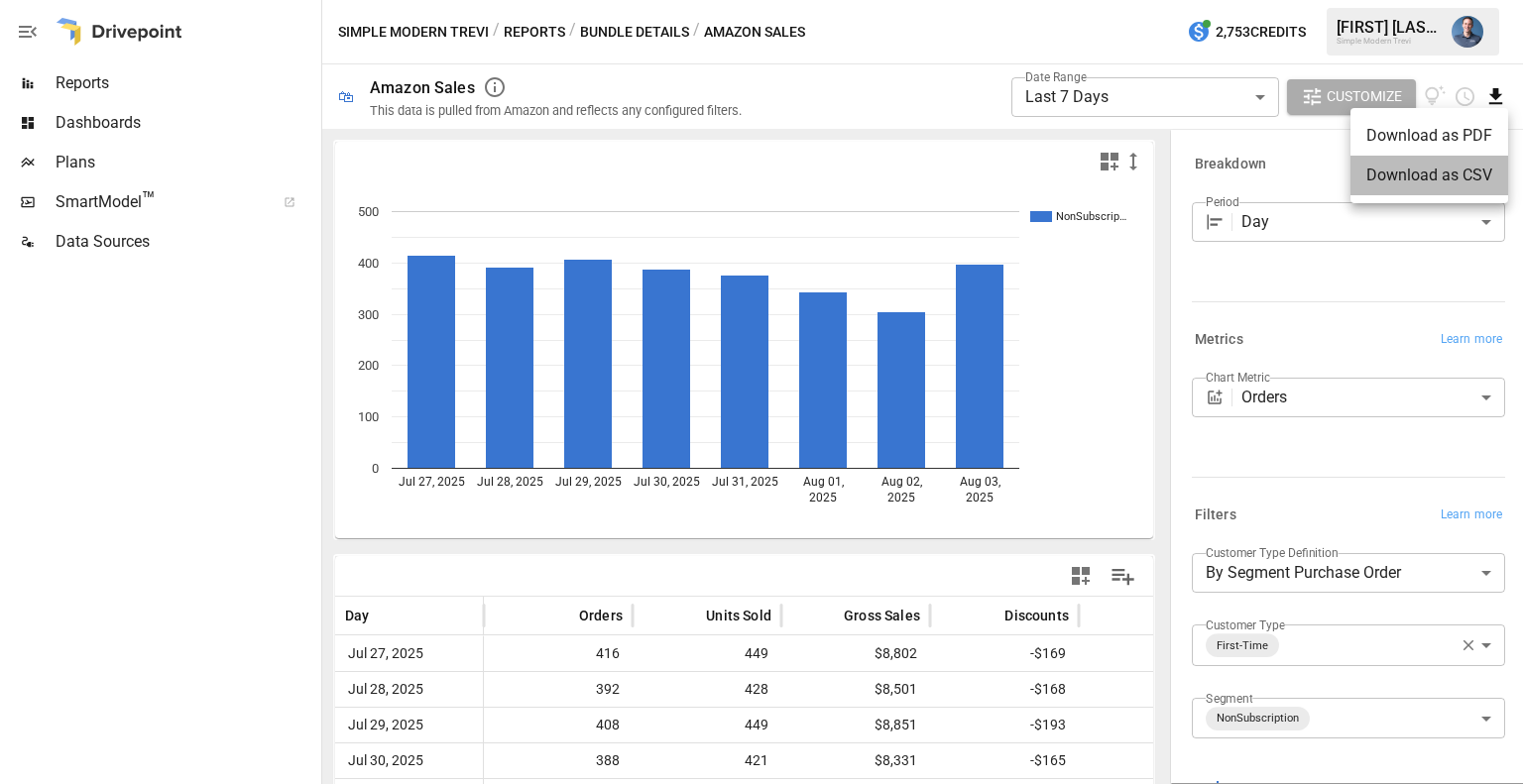 click on "Download as CSV" at bounding box center [1429, 175] 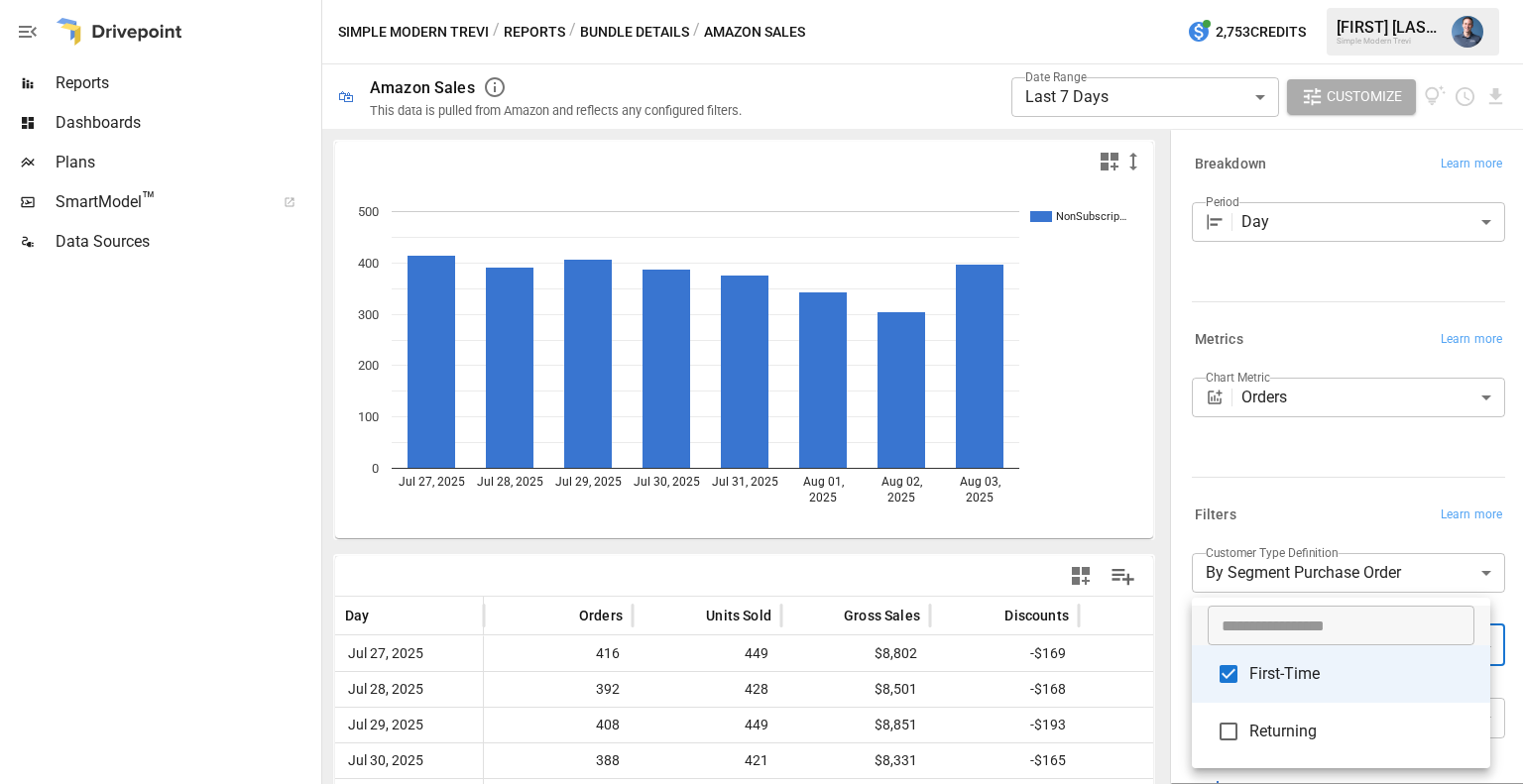 click on "**********" at bounding box center [762, 0] 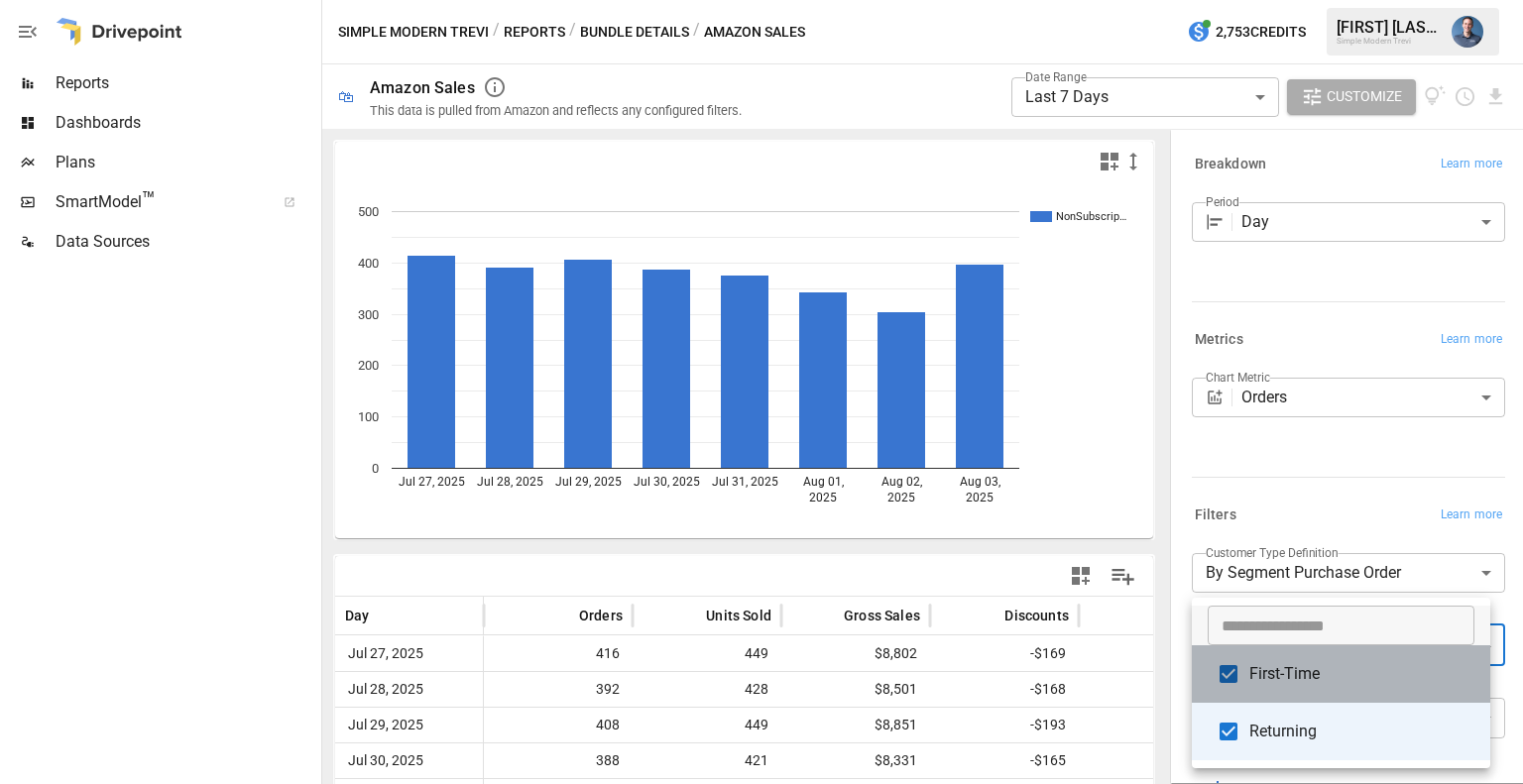 click on "First-Time" at bounding box center (1361, 674) 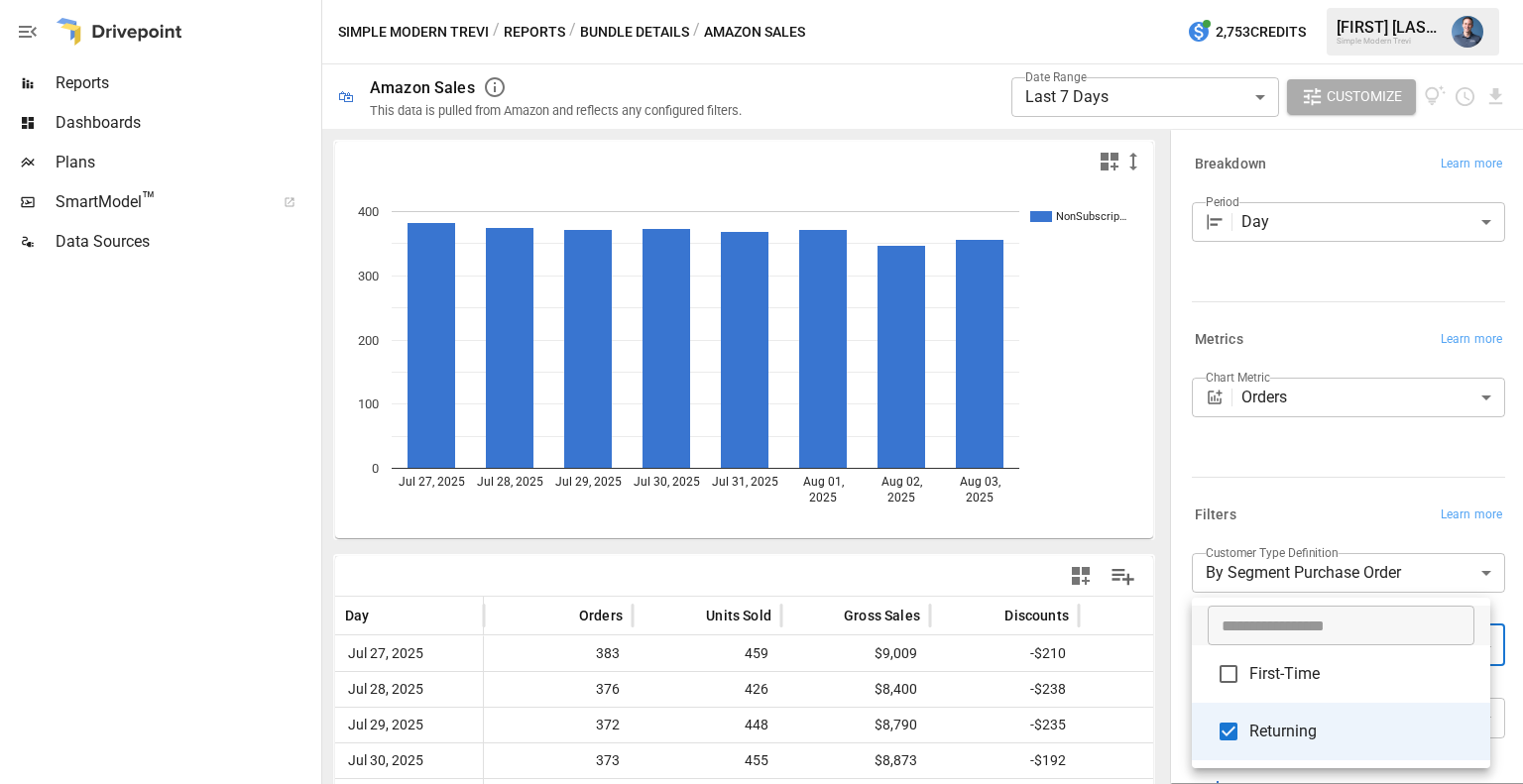 click at bounding box center [762, 392] 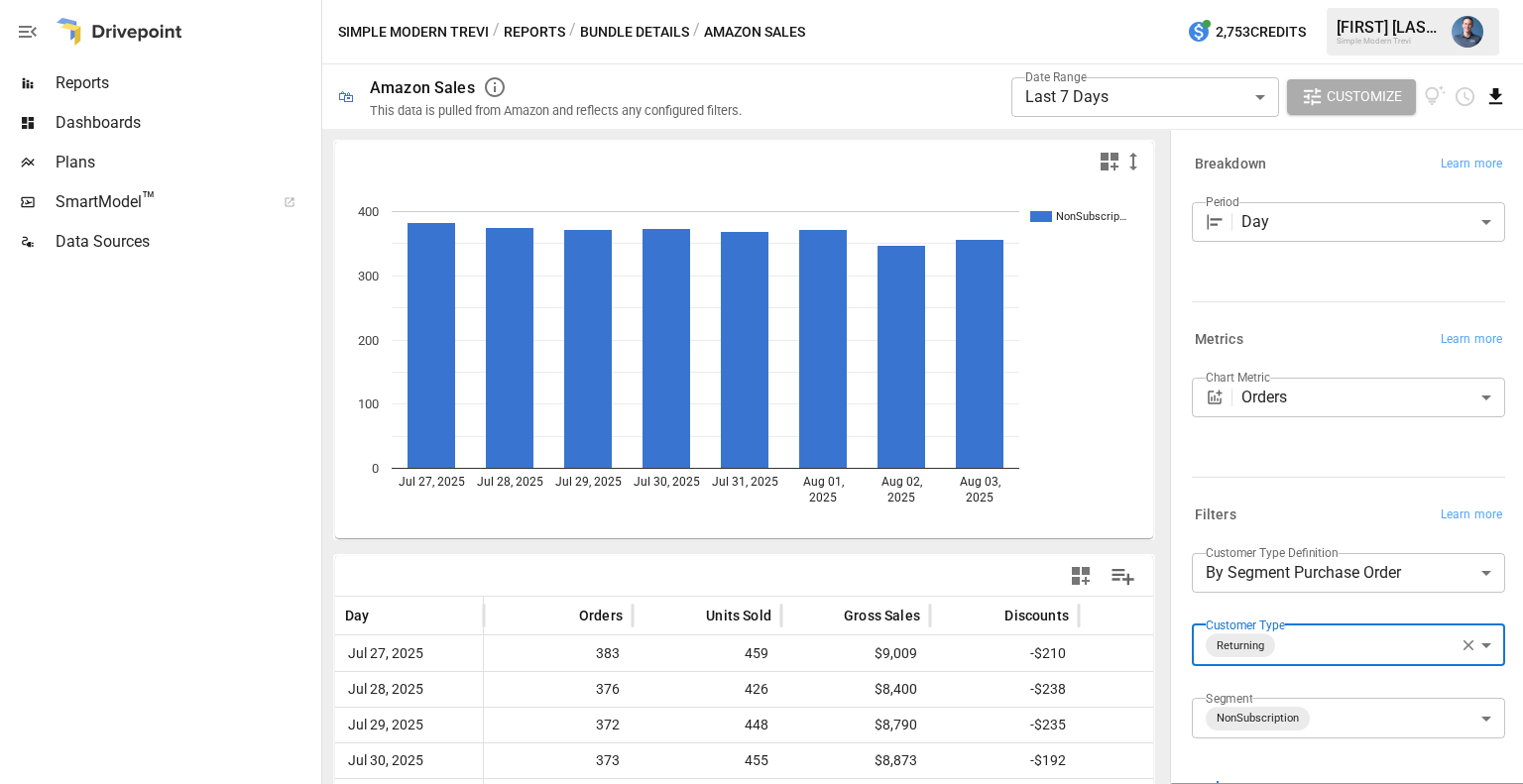 click 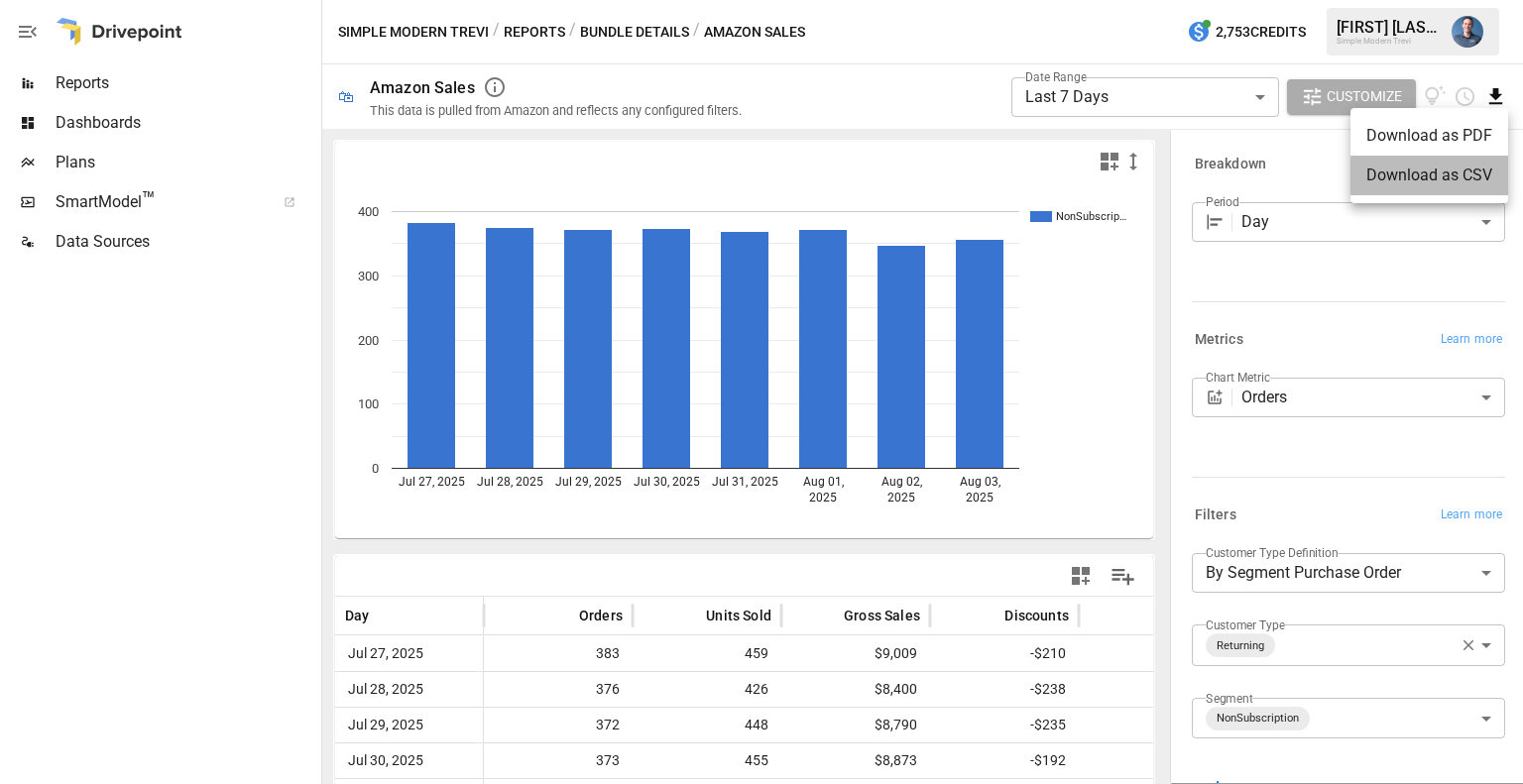 click on "Download as CSV" at bounding box center (1429, 175) 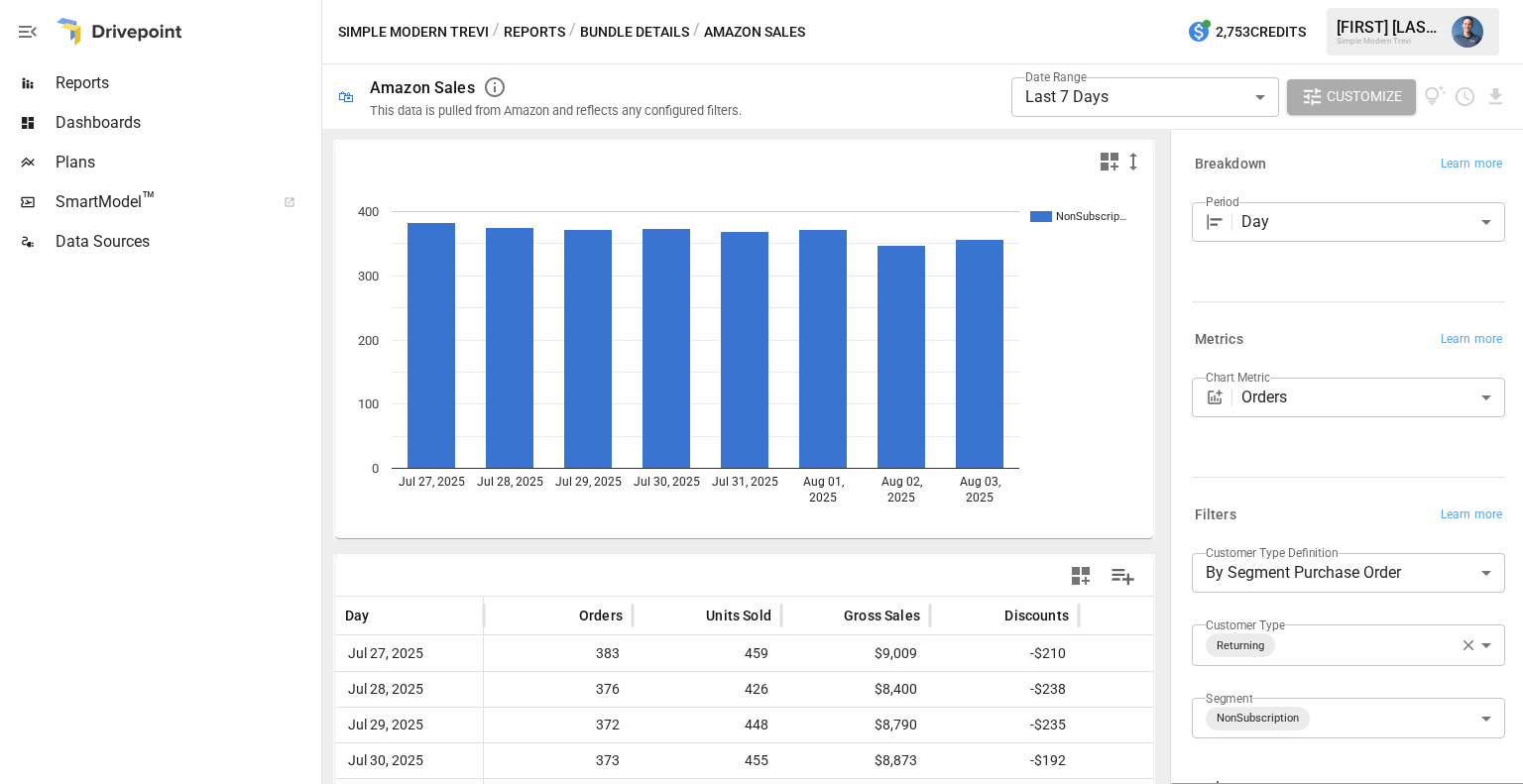click on "**********" at bounding box center (762, 0) 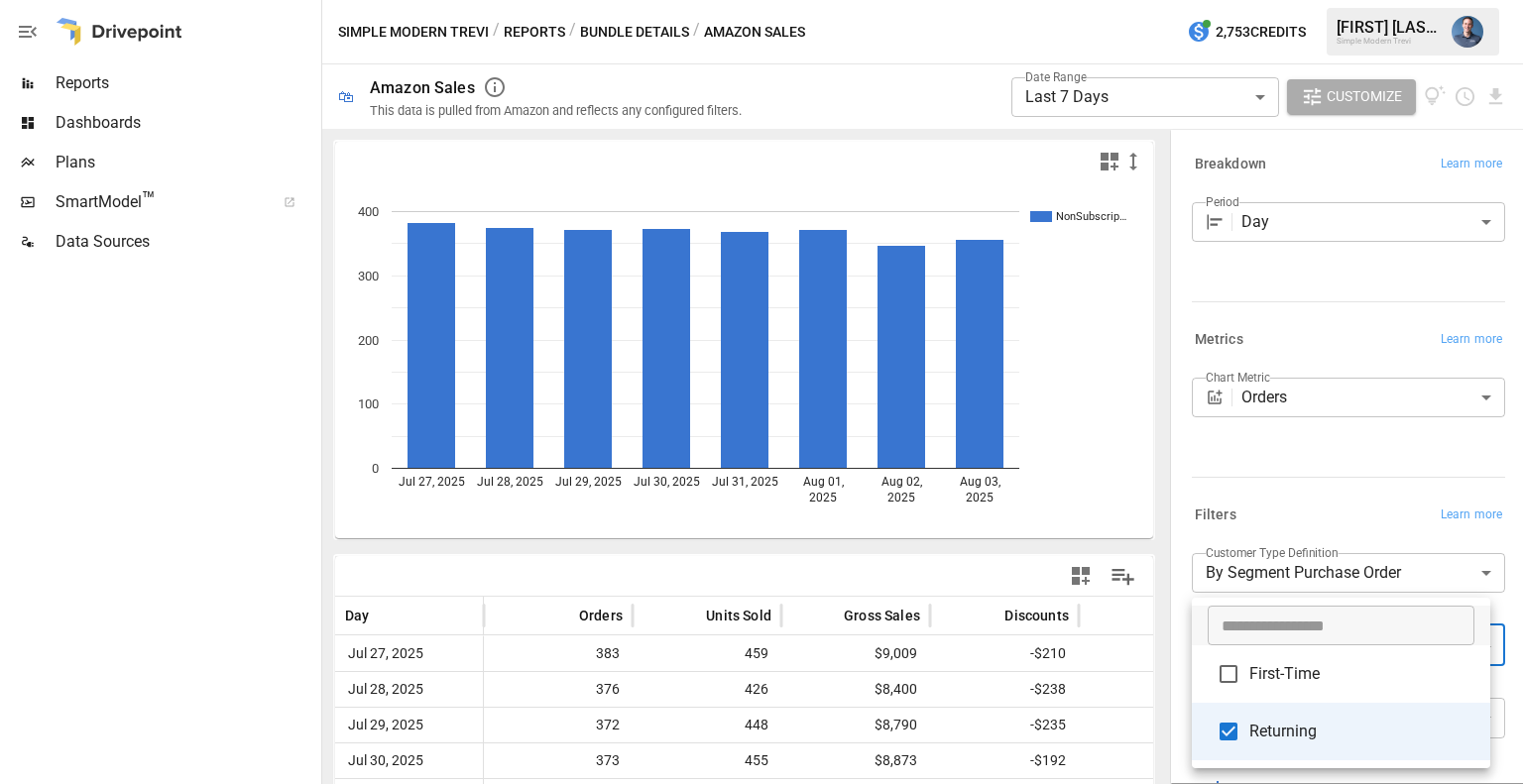 click on "First-Time" at bounding box center (1361, 674) 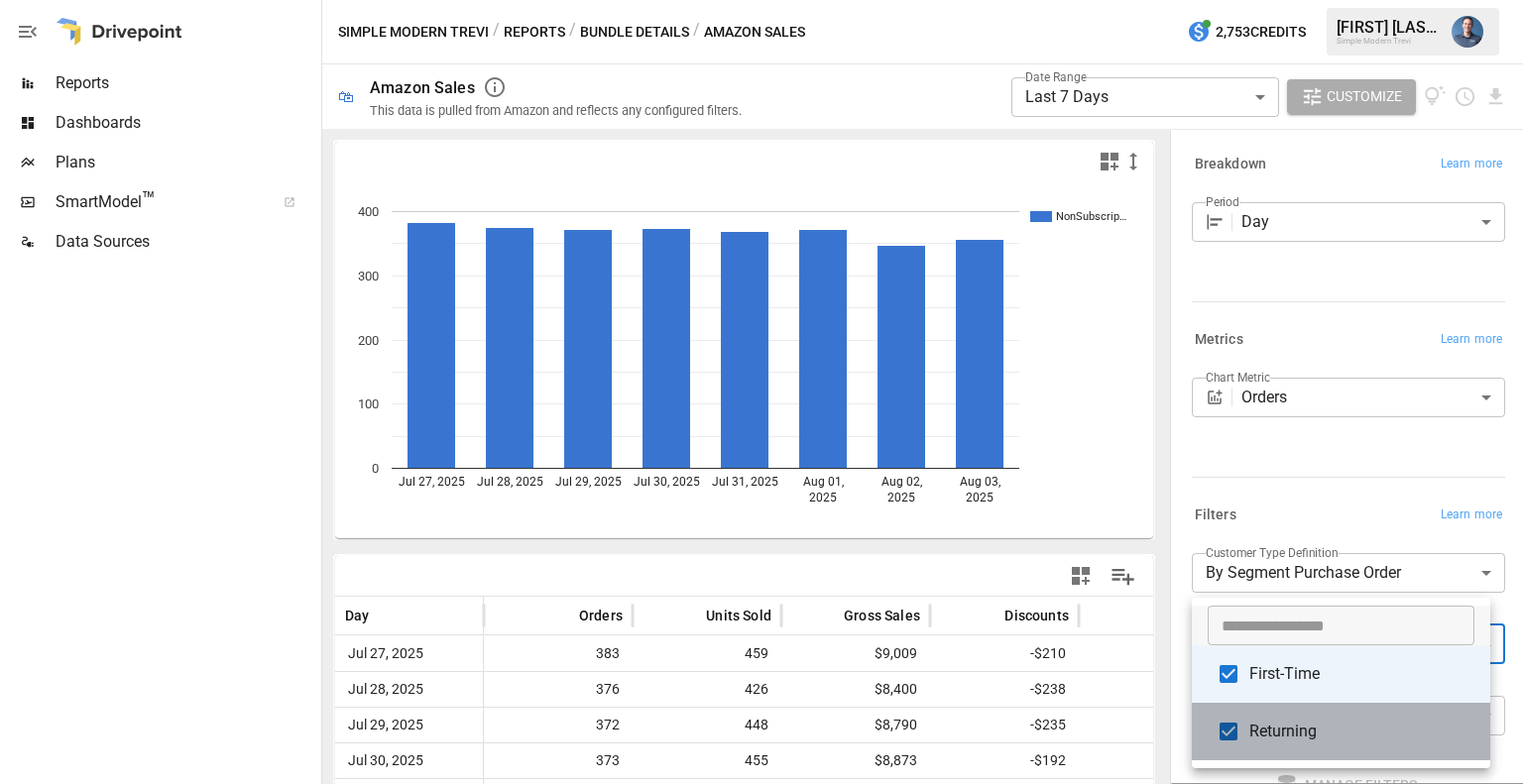 click on "Returning" at bounding box center (1361, 731) 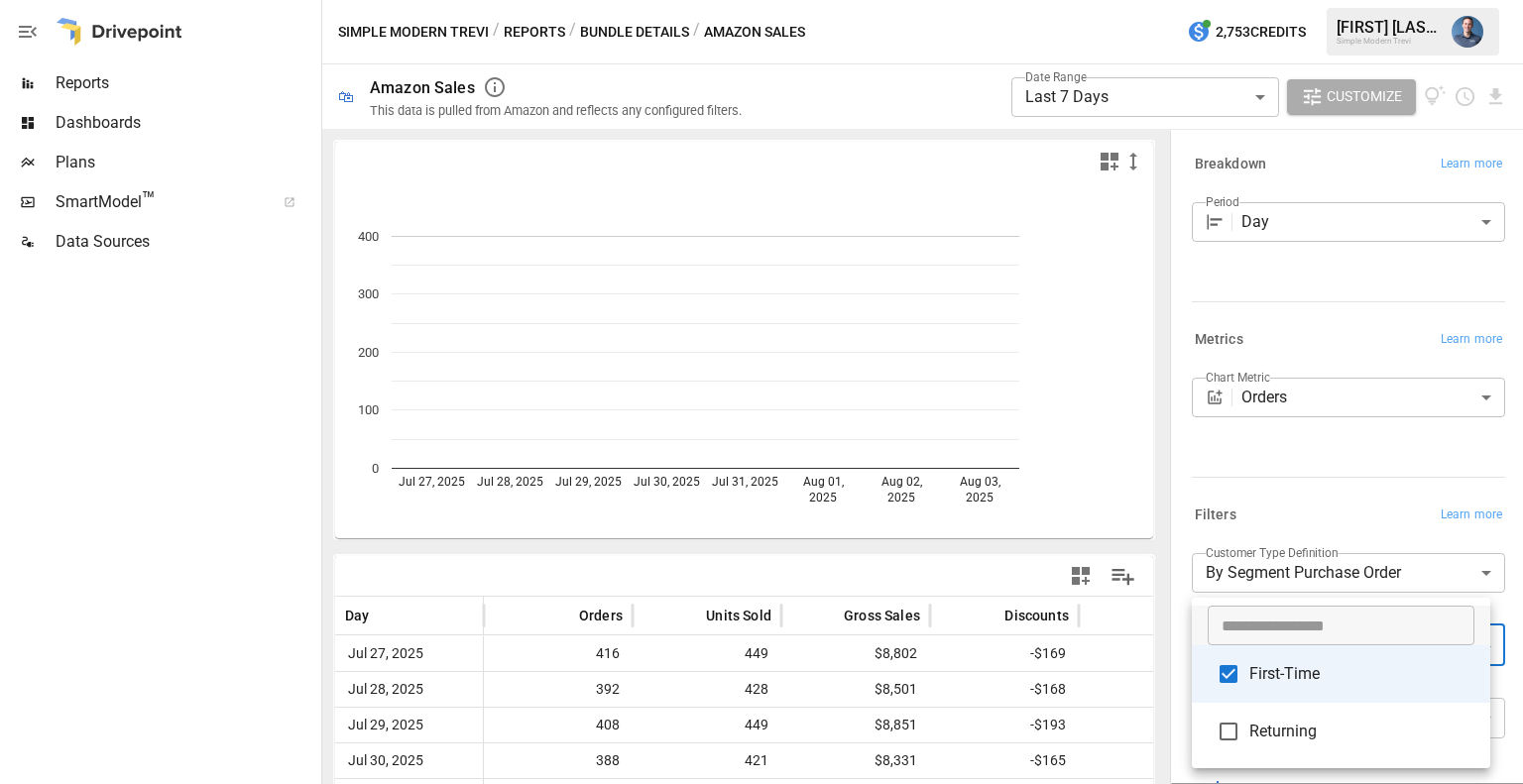 click at bounding box center [762, 392] 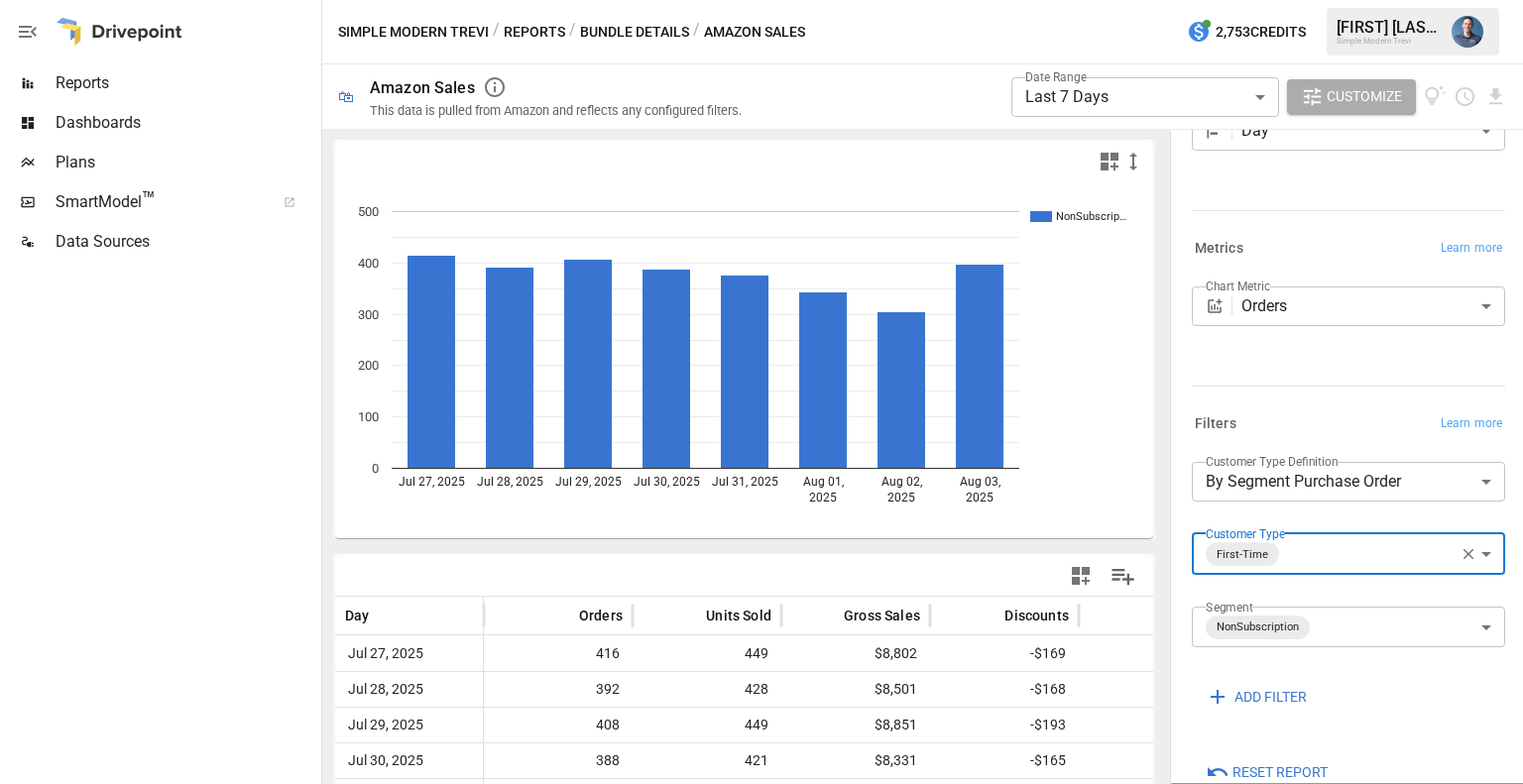 scroll, scrollTop: 128, scrollLeft: 0, axis: vertical 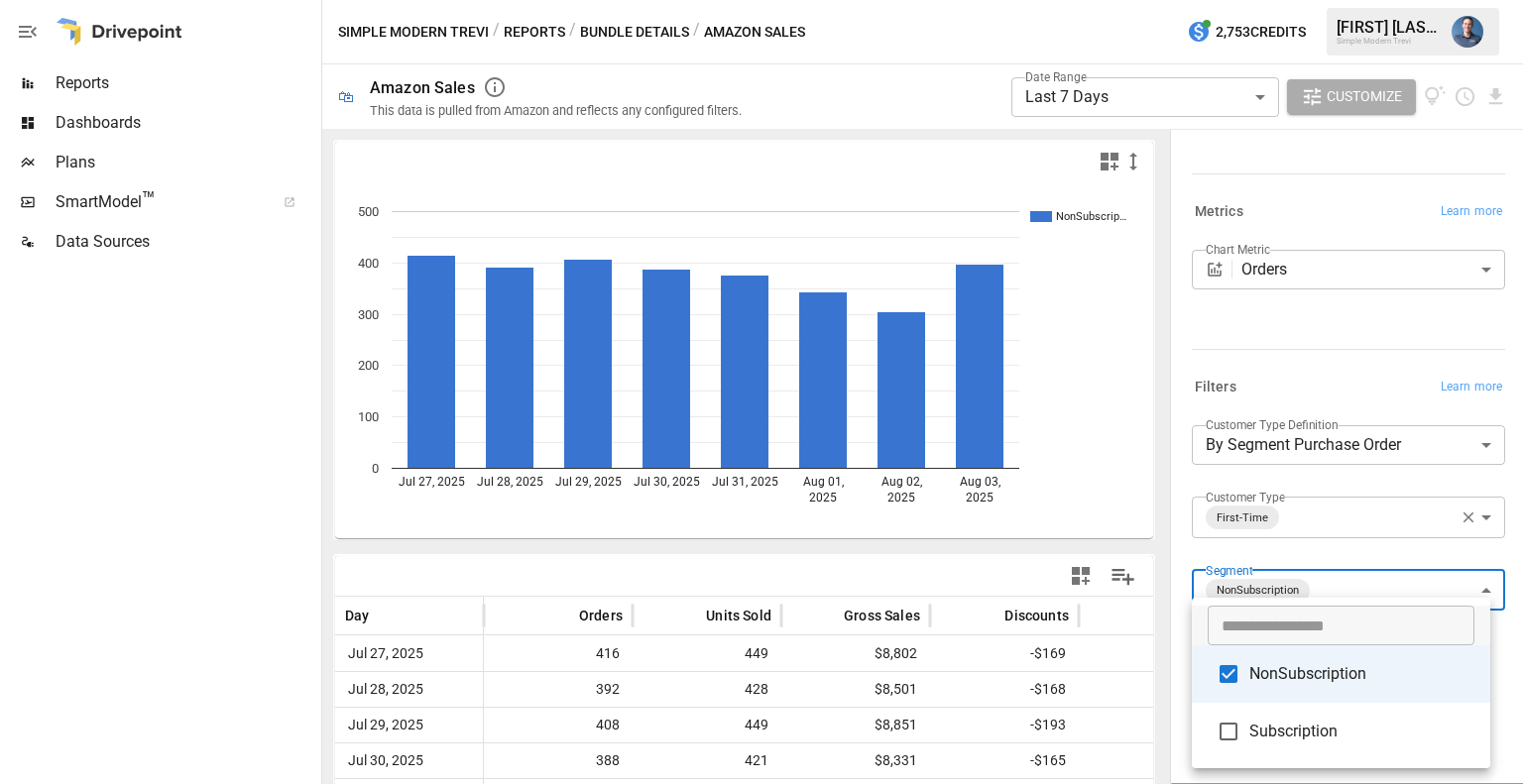 click on "**********" at bounding box center (762, 0) 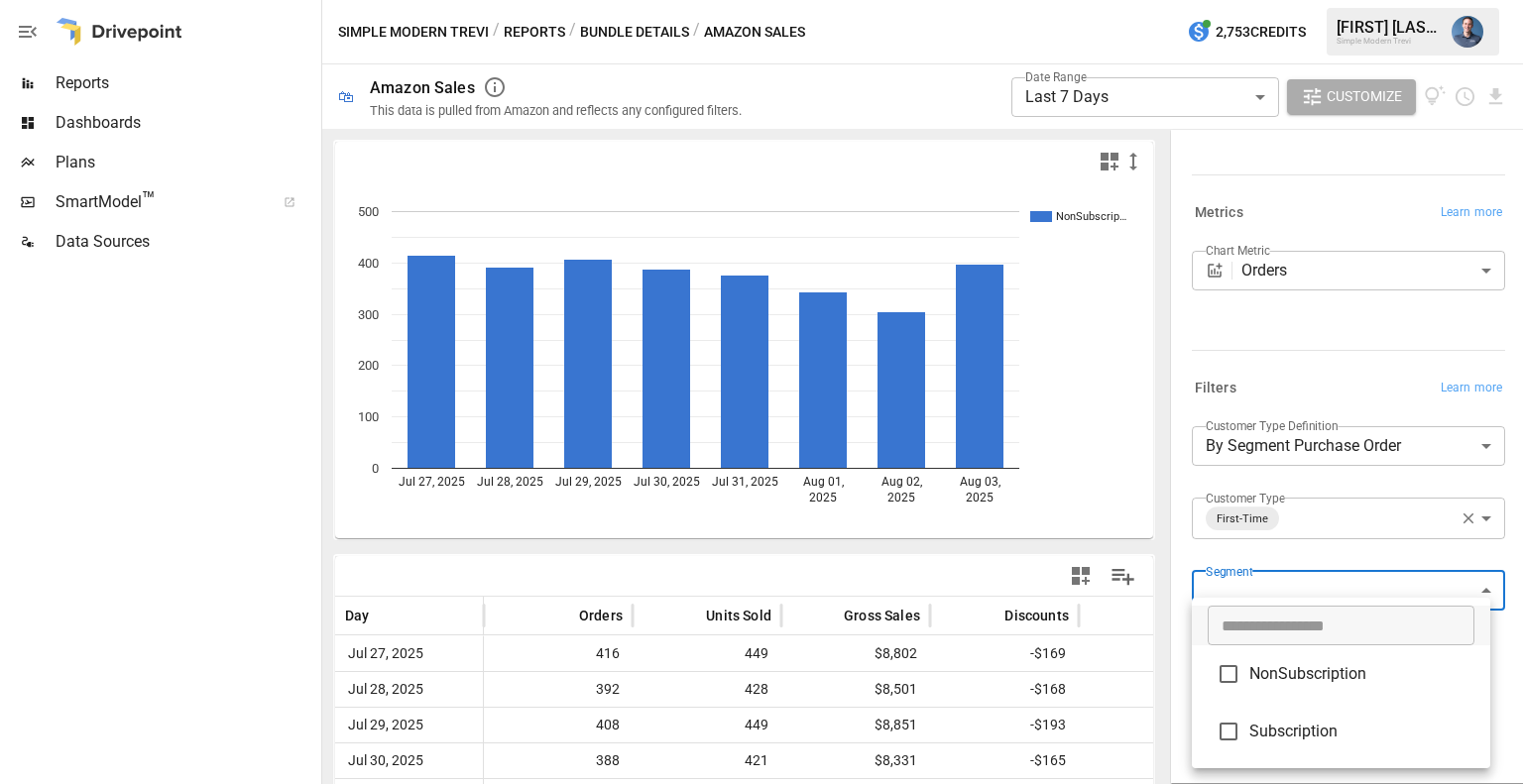 click on "Subscription" at bounding box center (1361, 731) 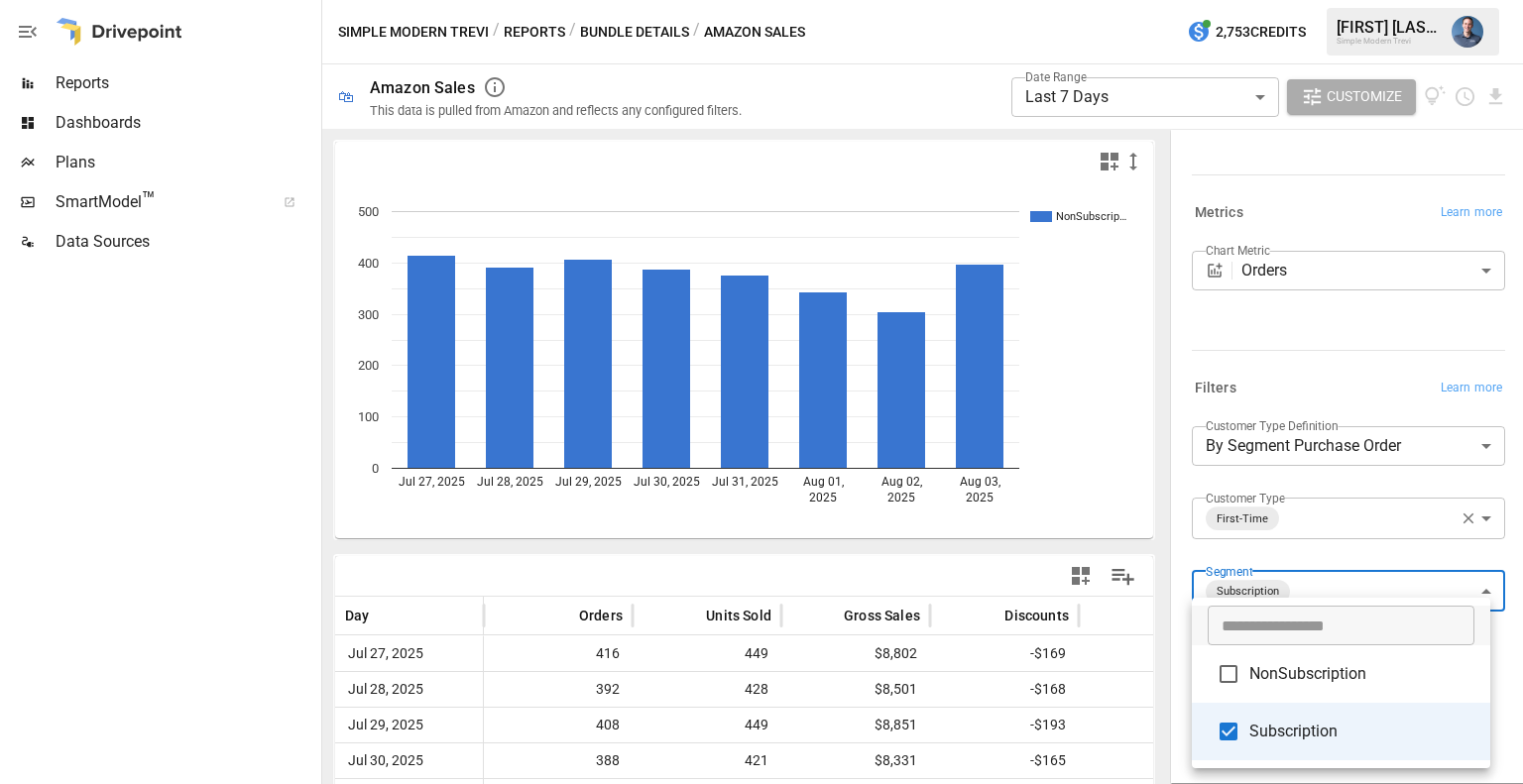 scroll, scrollTop: 128, scrollLeft: 0, axis: vertical 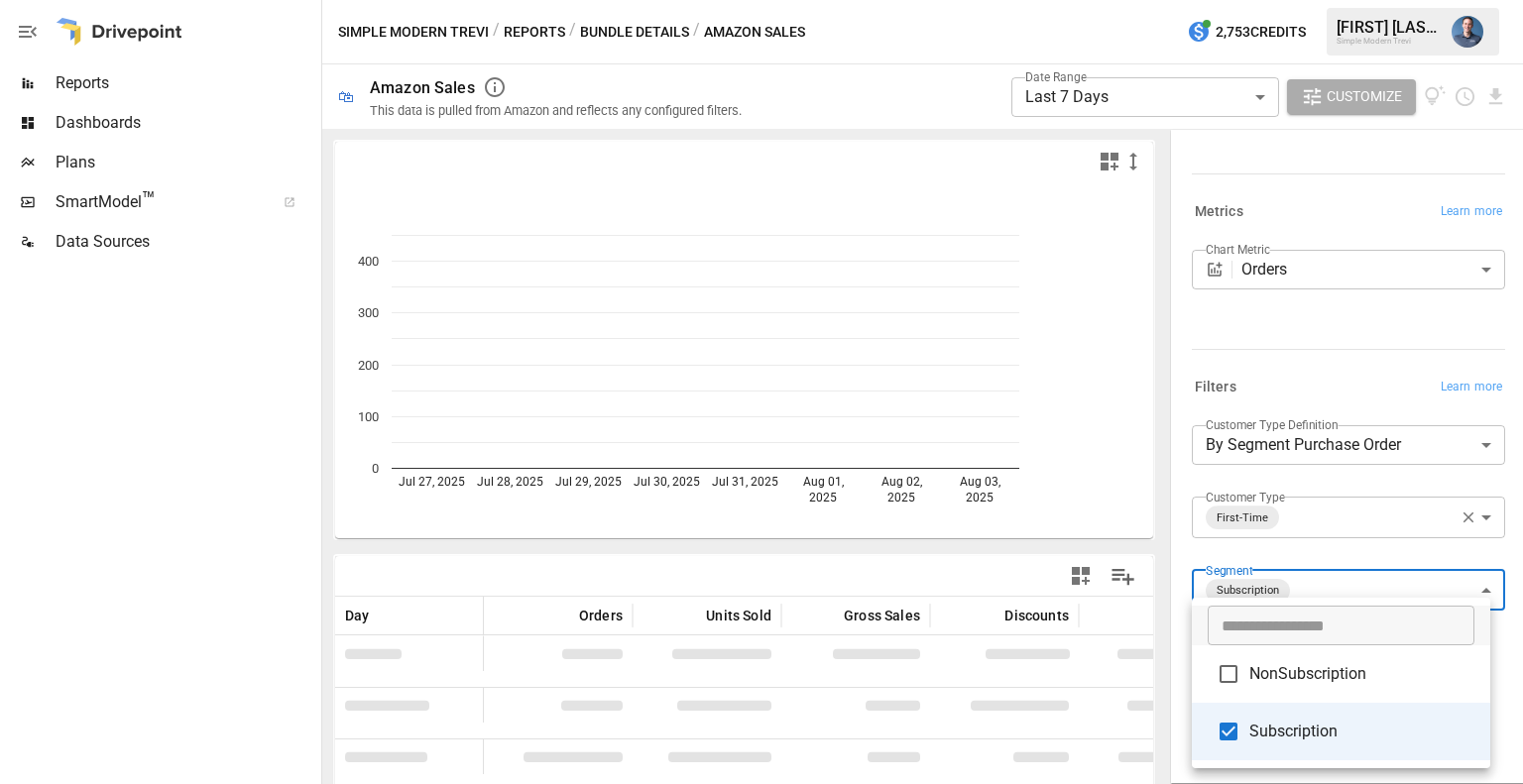 click at bounding box center [762, 392] 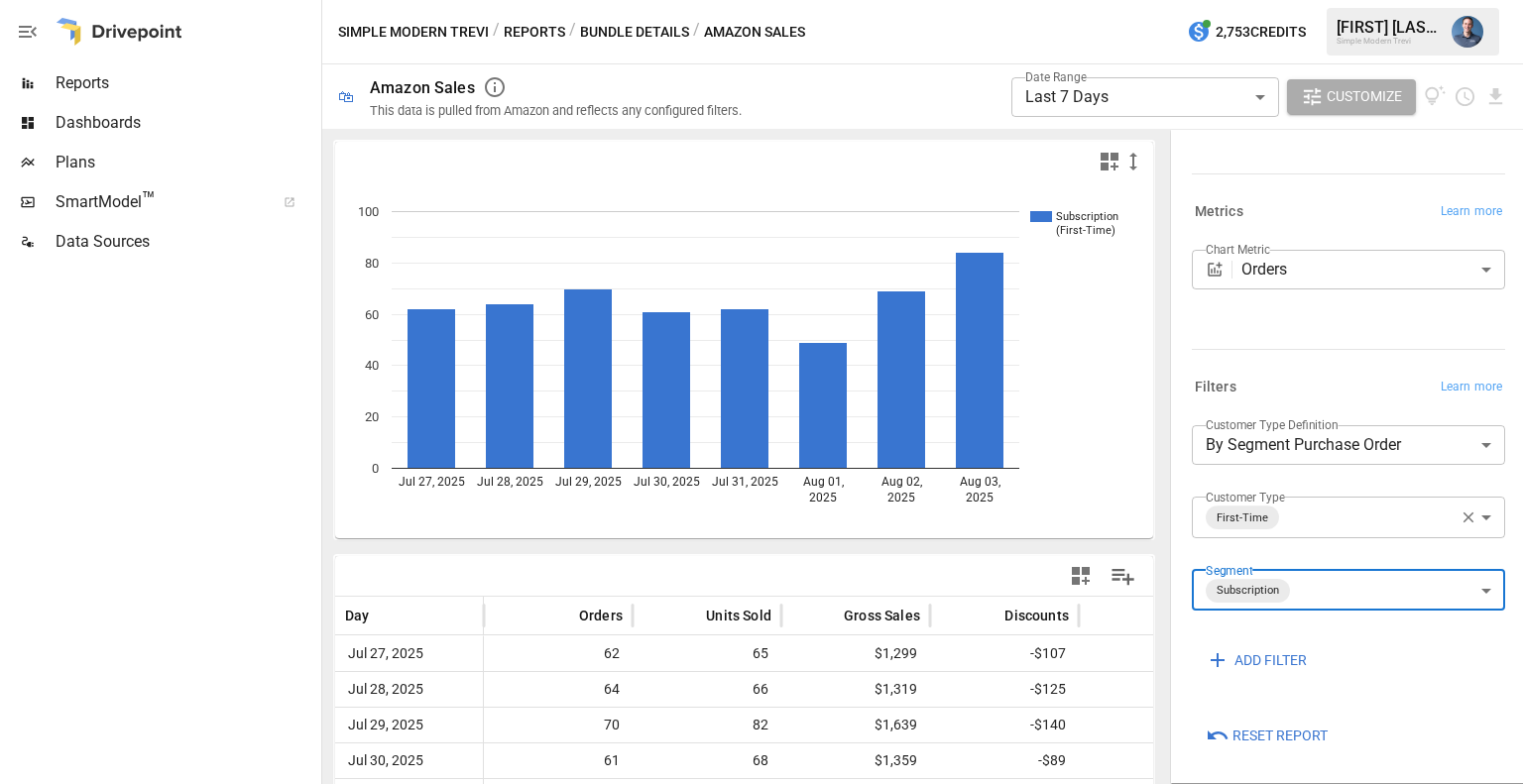 click on "ADD FILTER" at bounding box center [1270, 660] 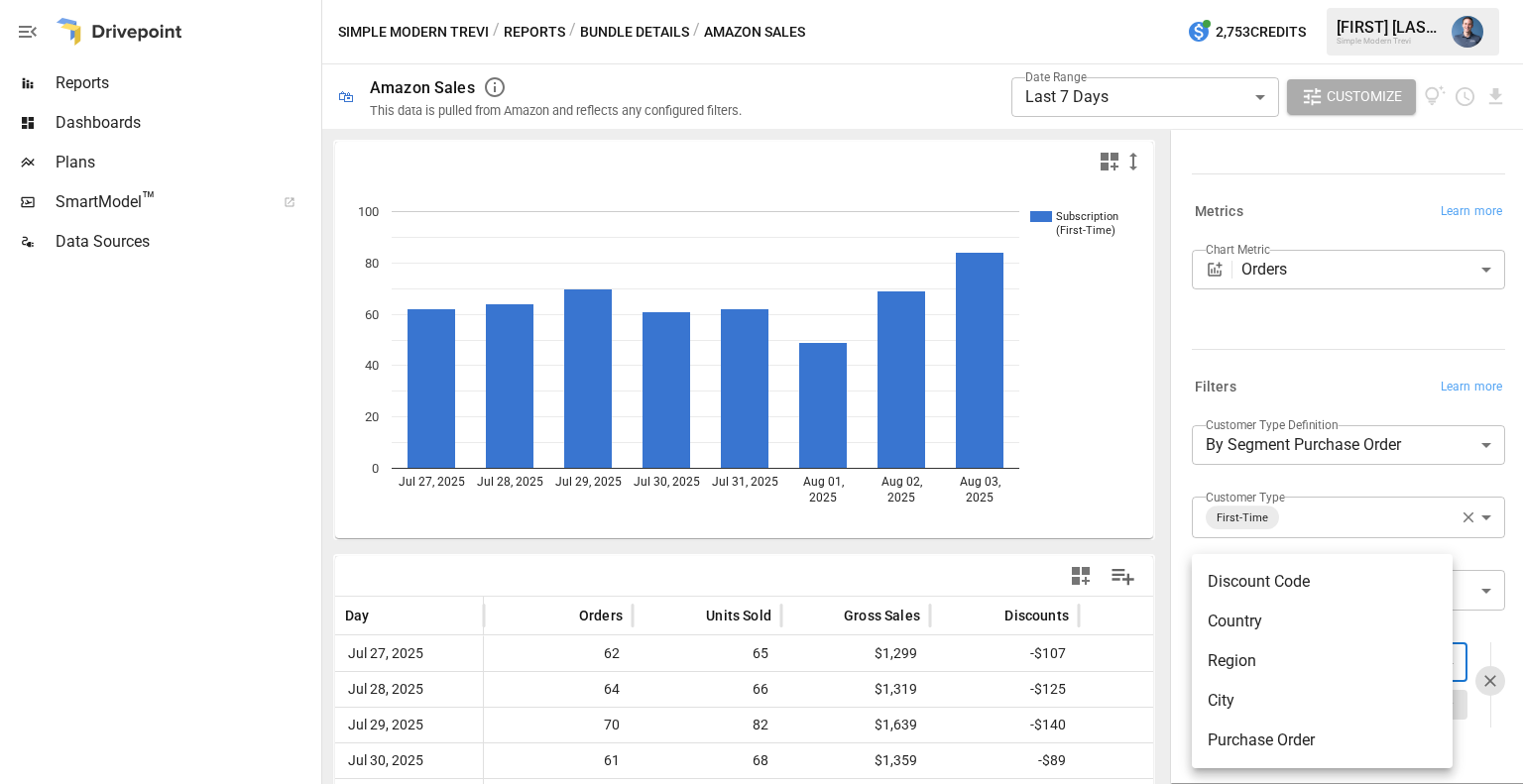 click on "**********" at bounding box center (762, 0) 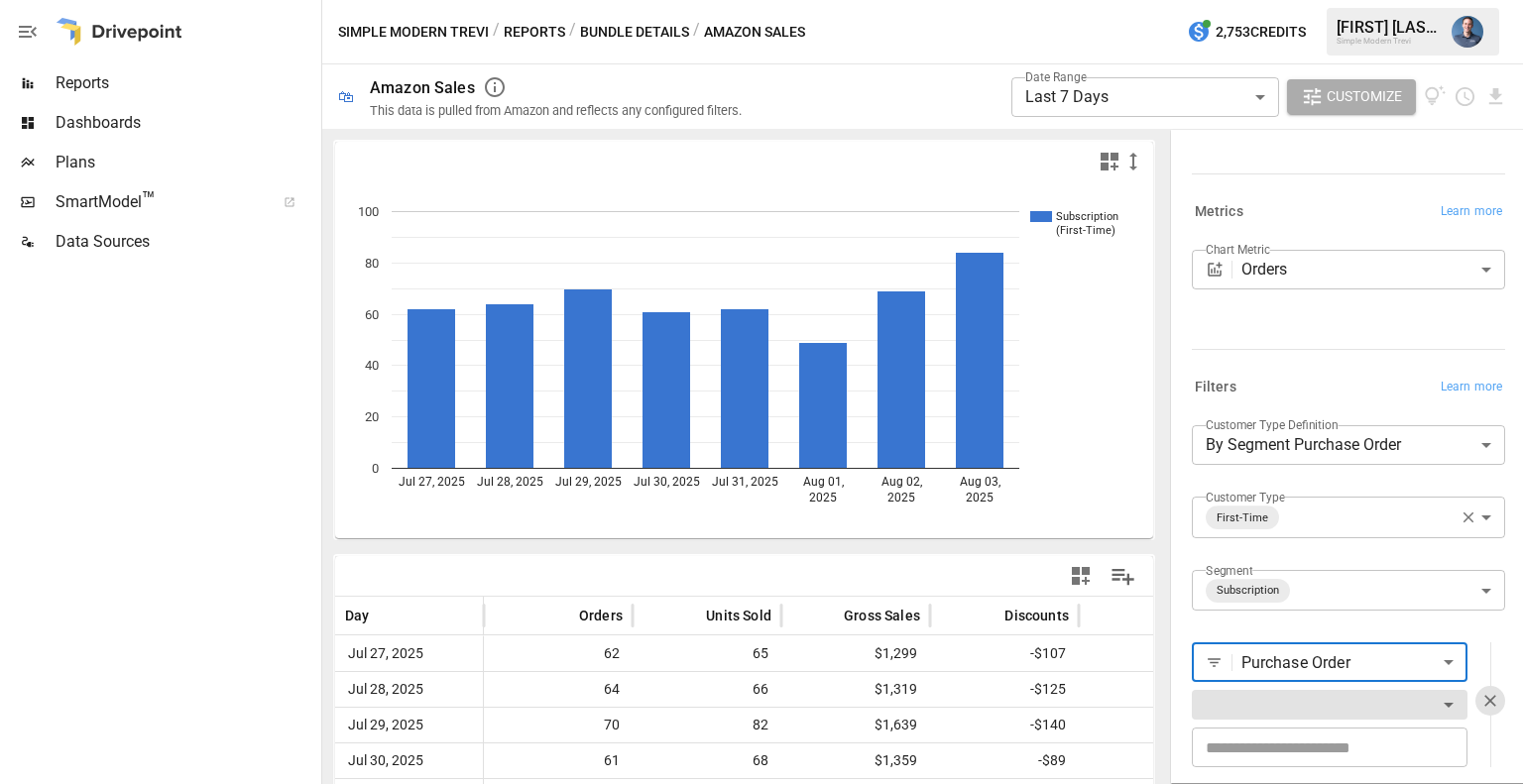 click on "**********" at bounding box center [762, 0] 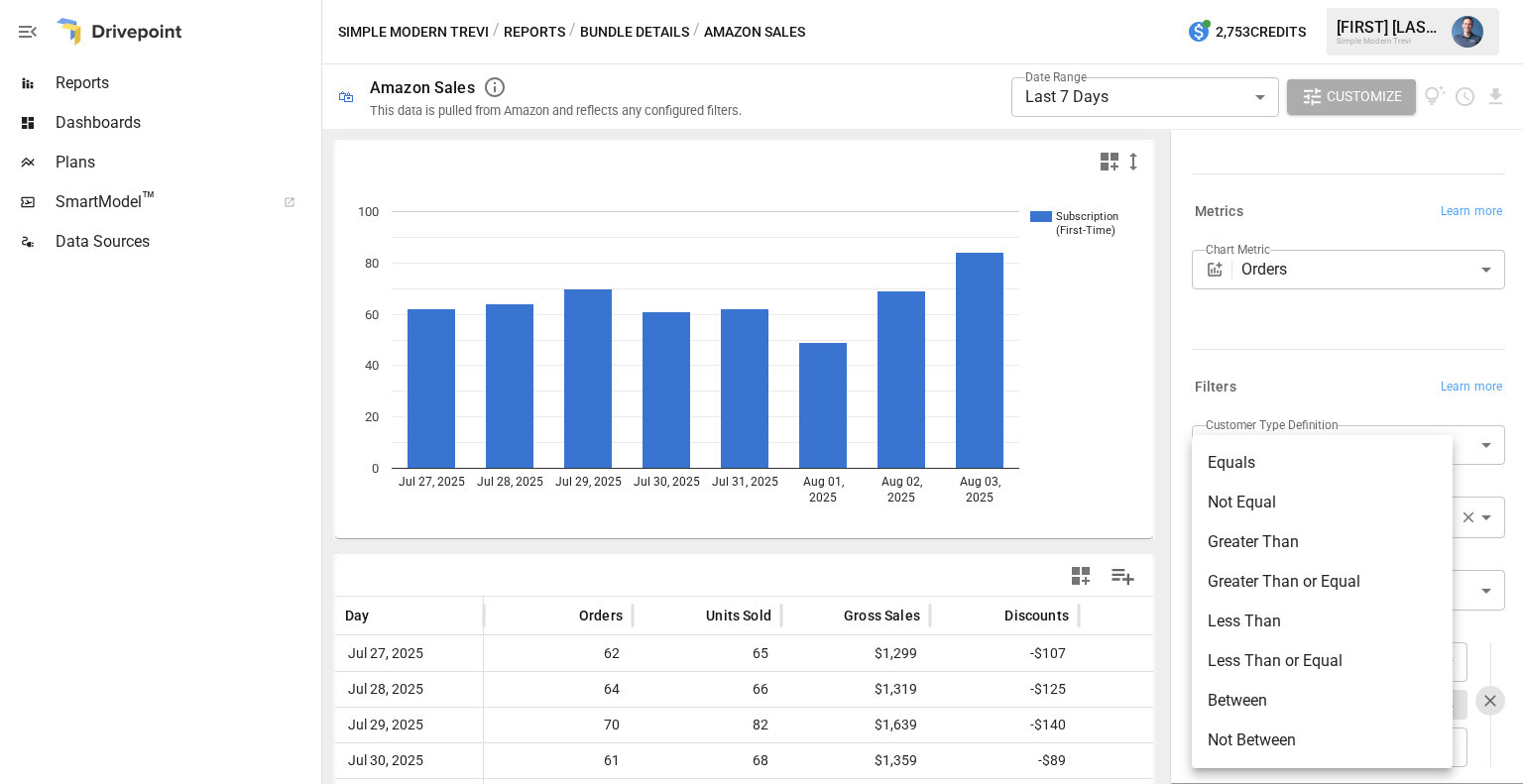 click on "Equals" at bounding box center [1322, 463] 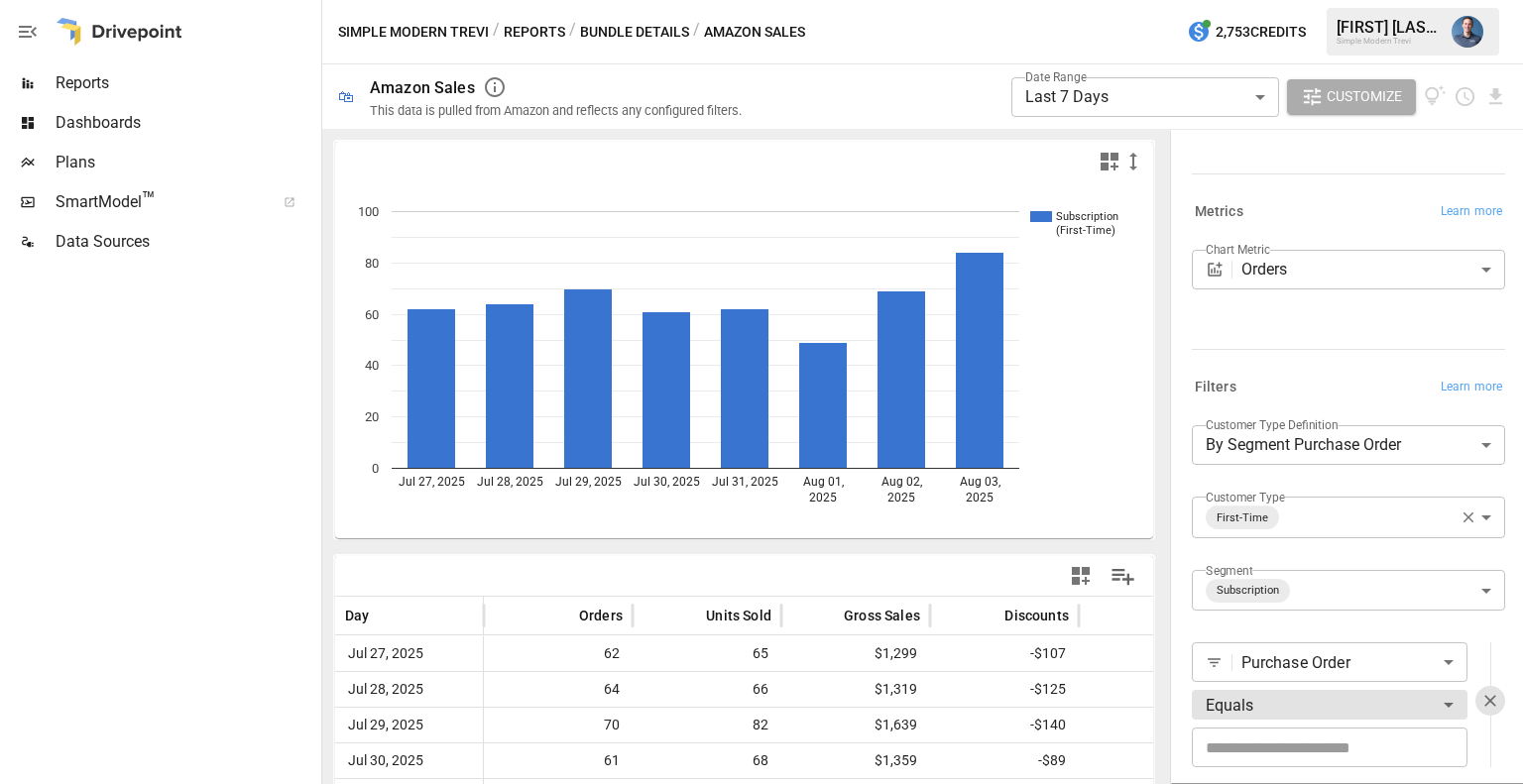 click at bounding box center [1330, 747] 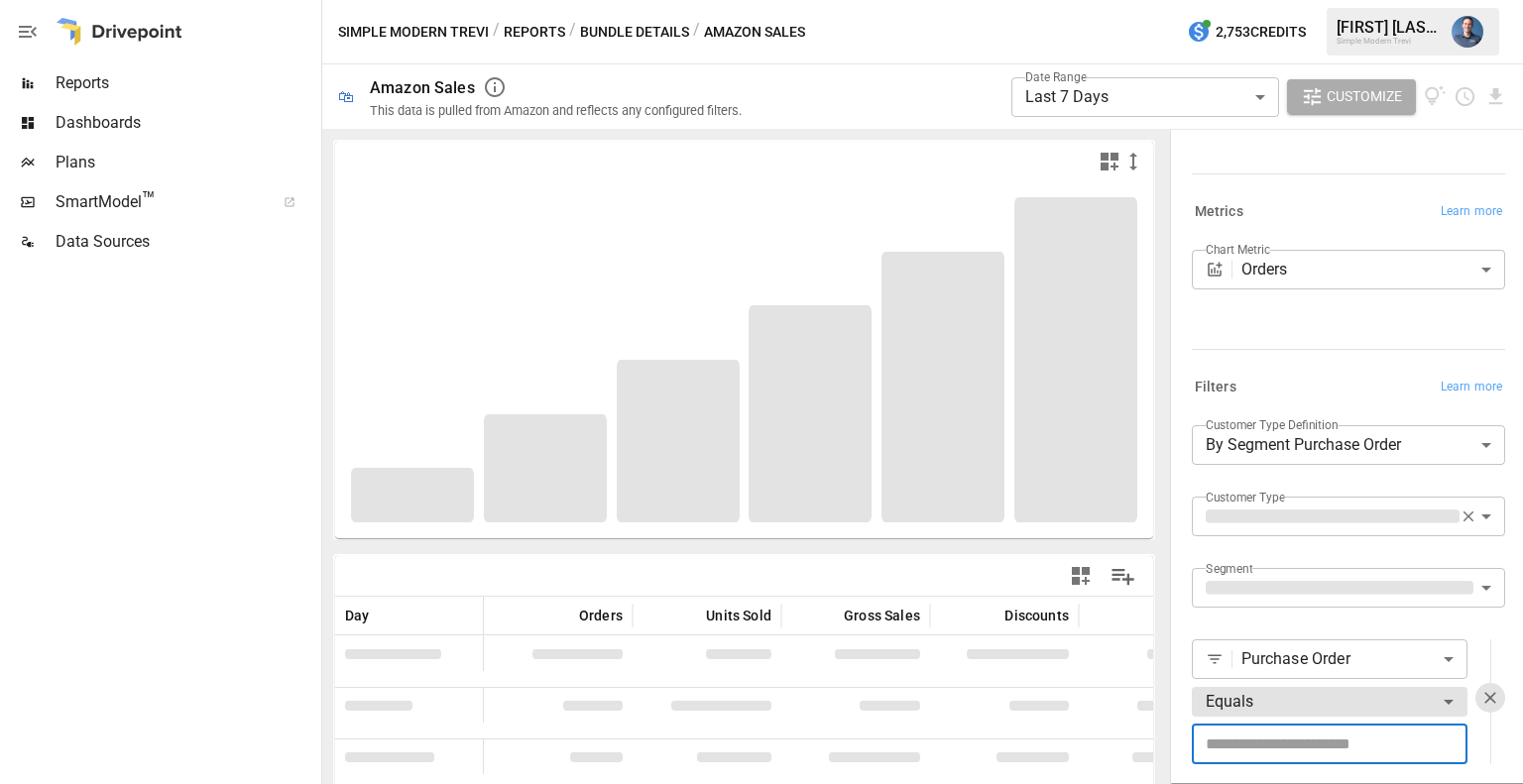 type on "*" 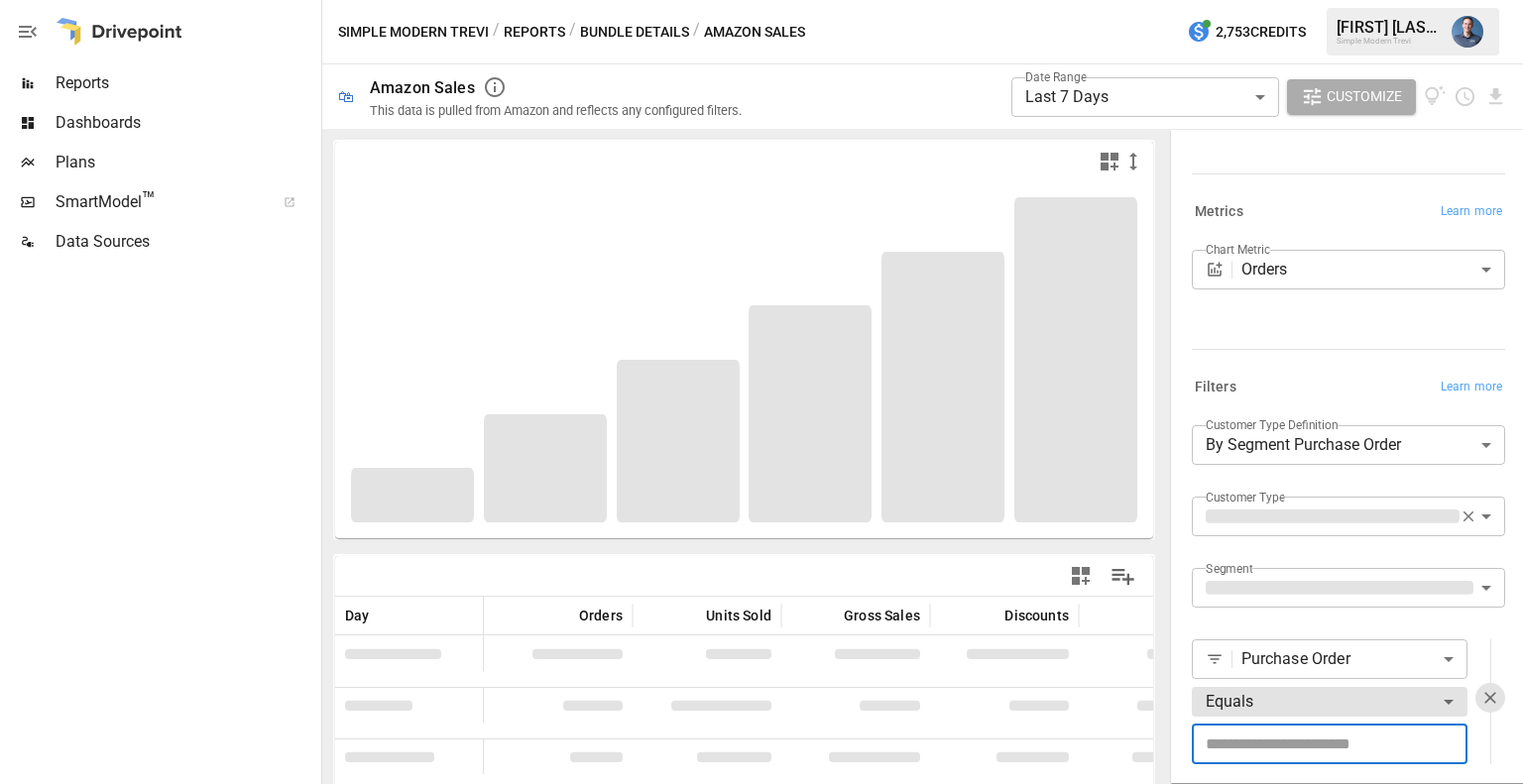 click on "**********" at bounding box center (1348, 624) 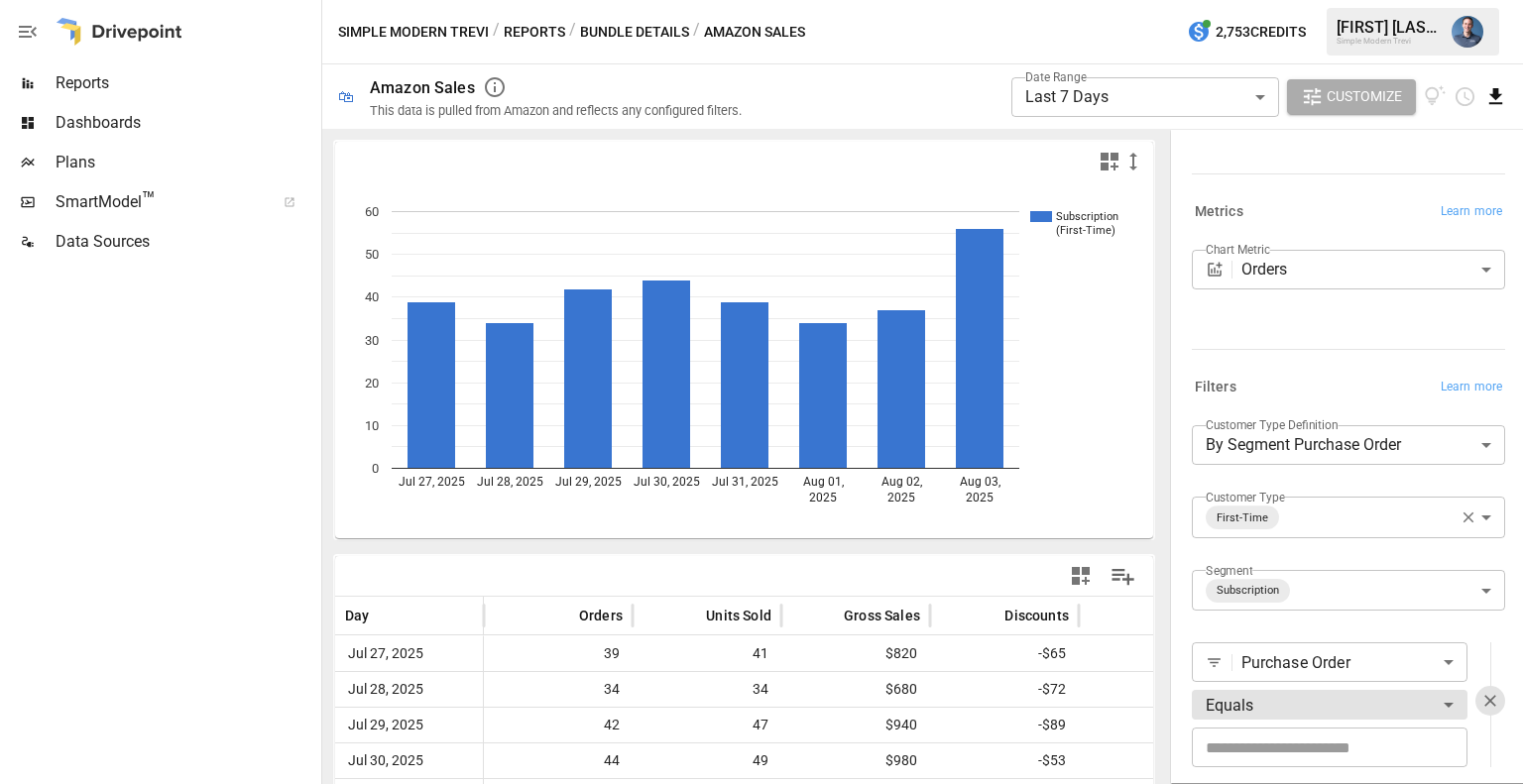 click 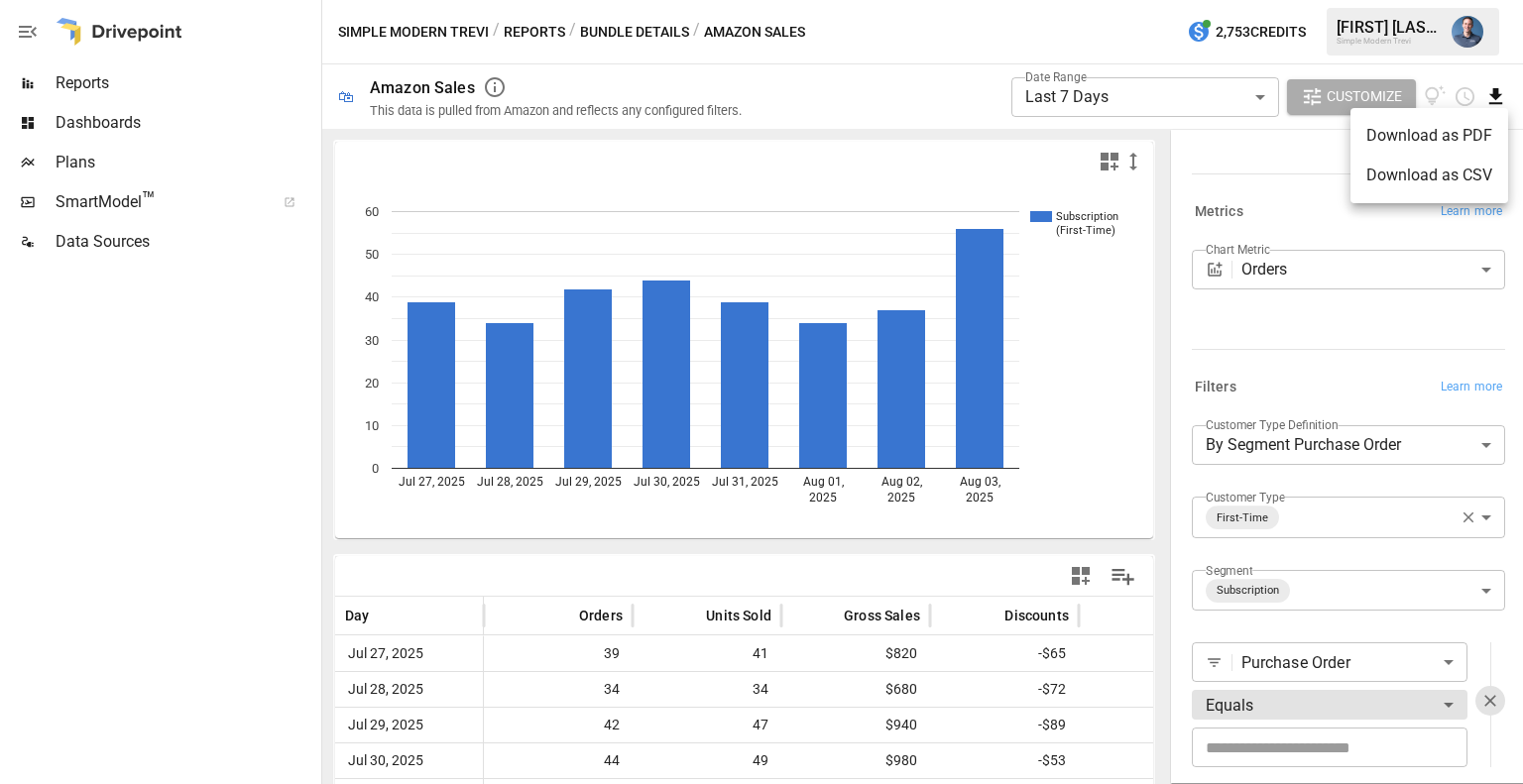 click on "Download as CSV" at bounding box center (1429, 175) 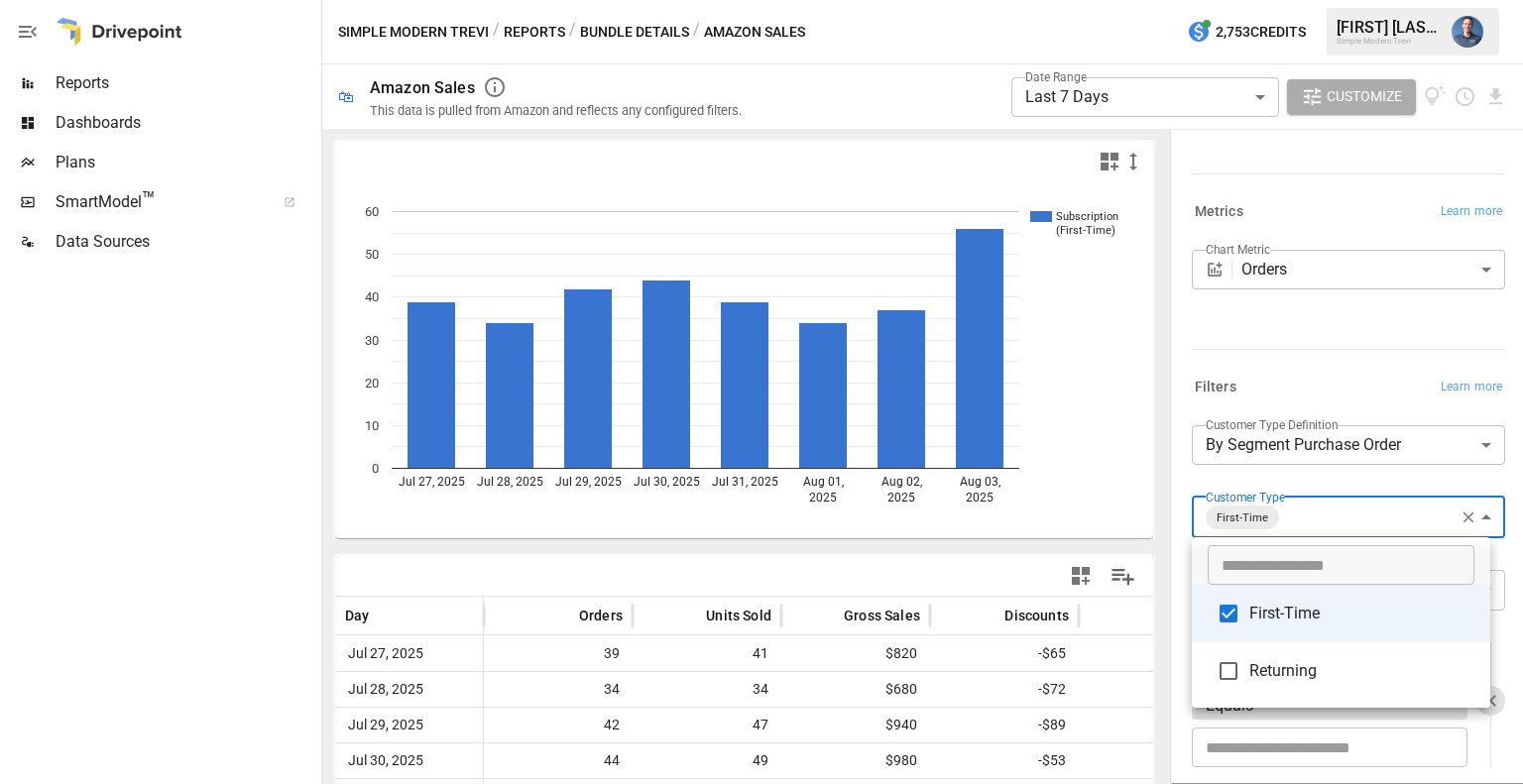 click on "**********" at bounding box center [762, 0] 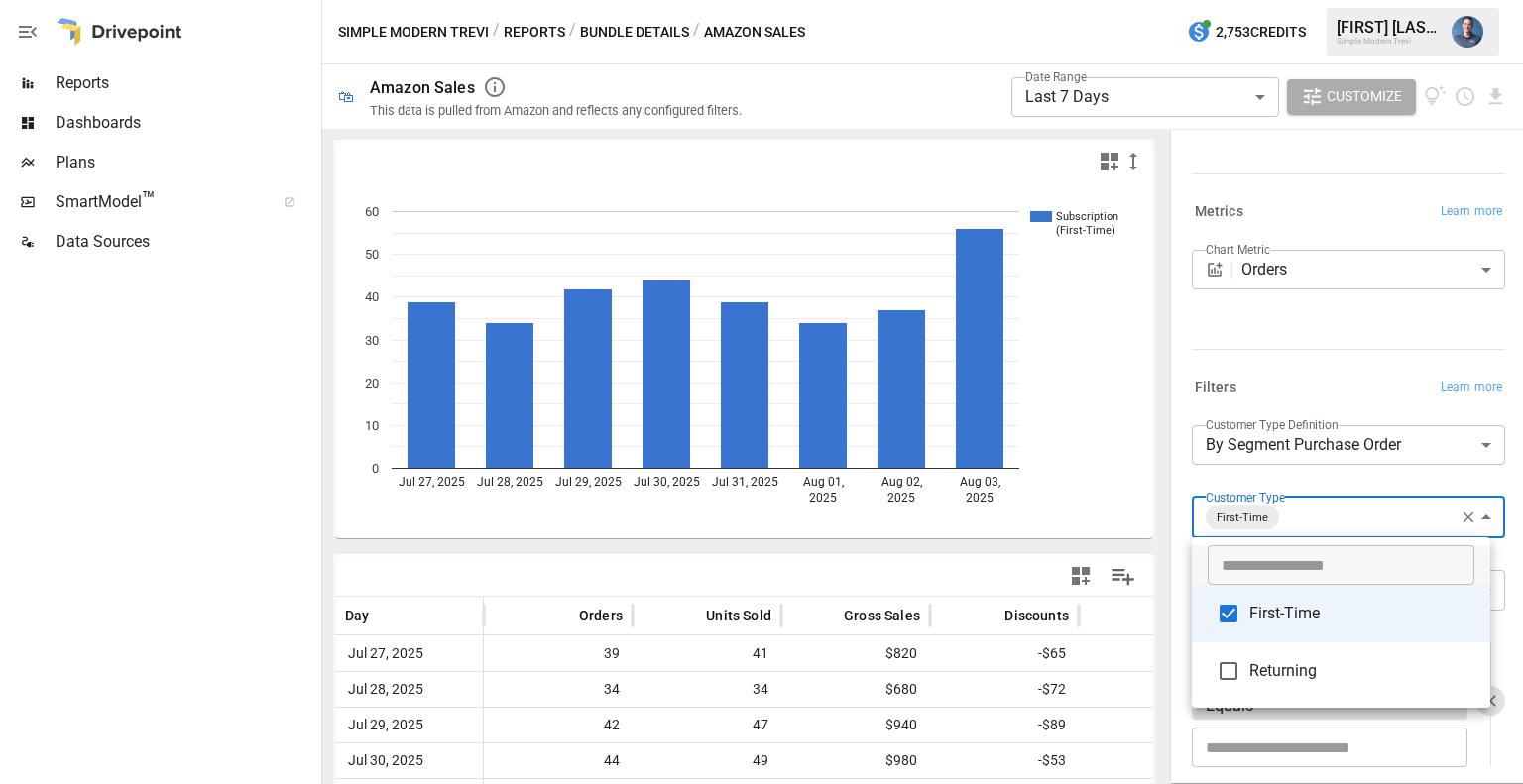 click at bounding box center [762, 392] 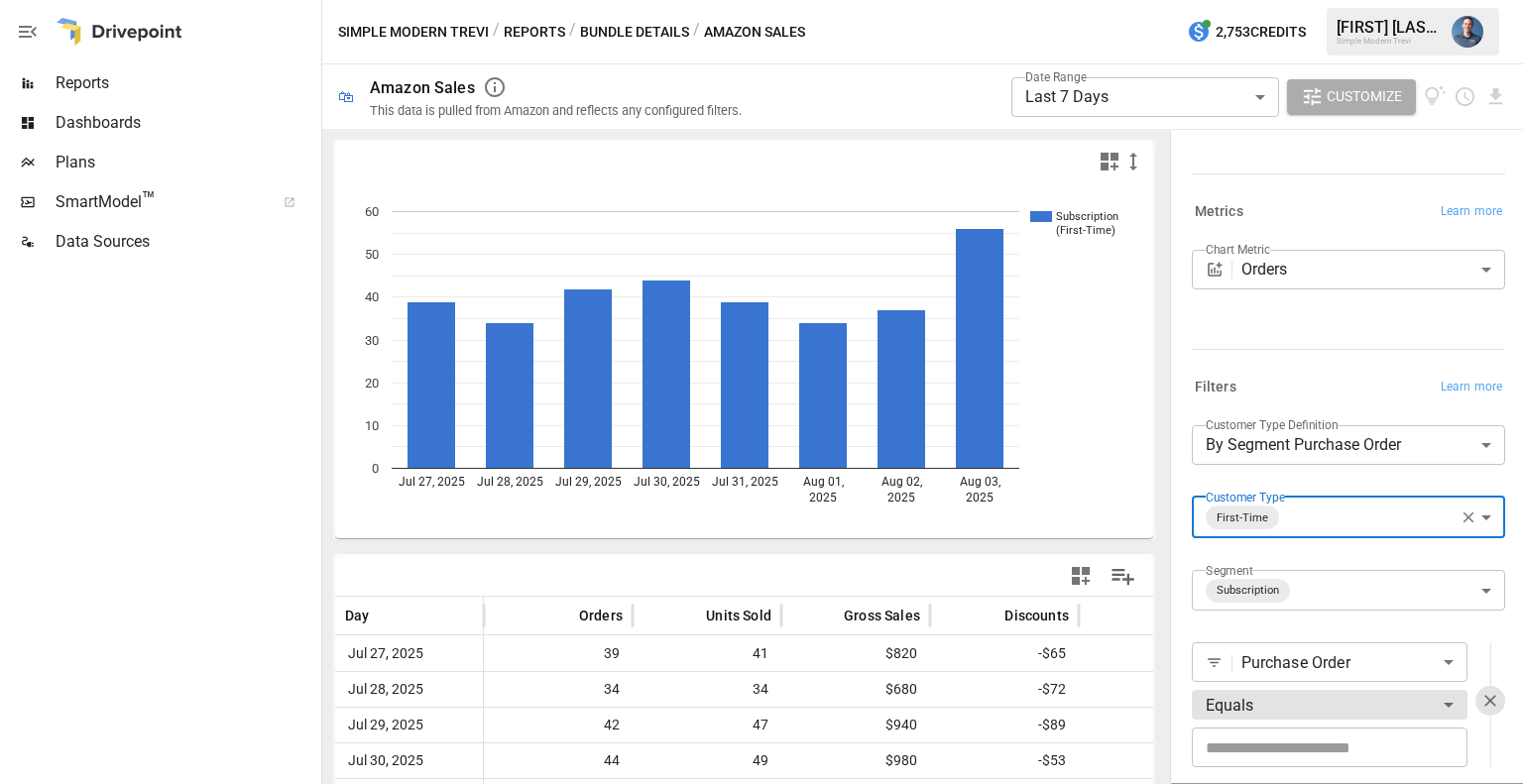 click on "**********" at bounding box center (762, 0) 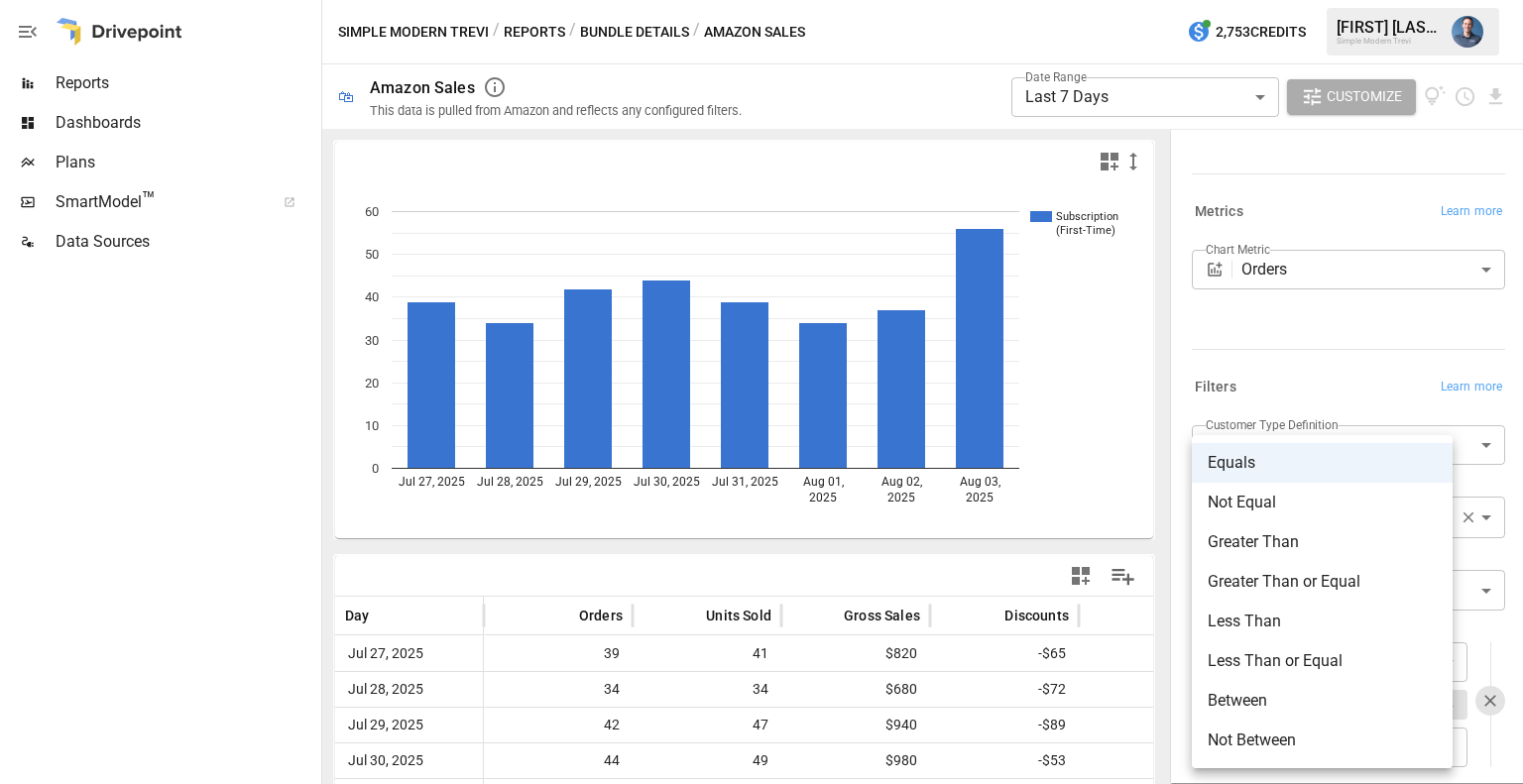 click on "Greater Than" at bounding box center (1322, 542) 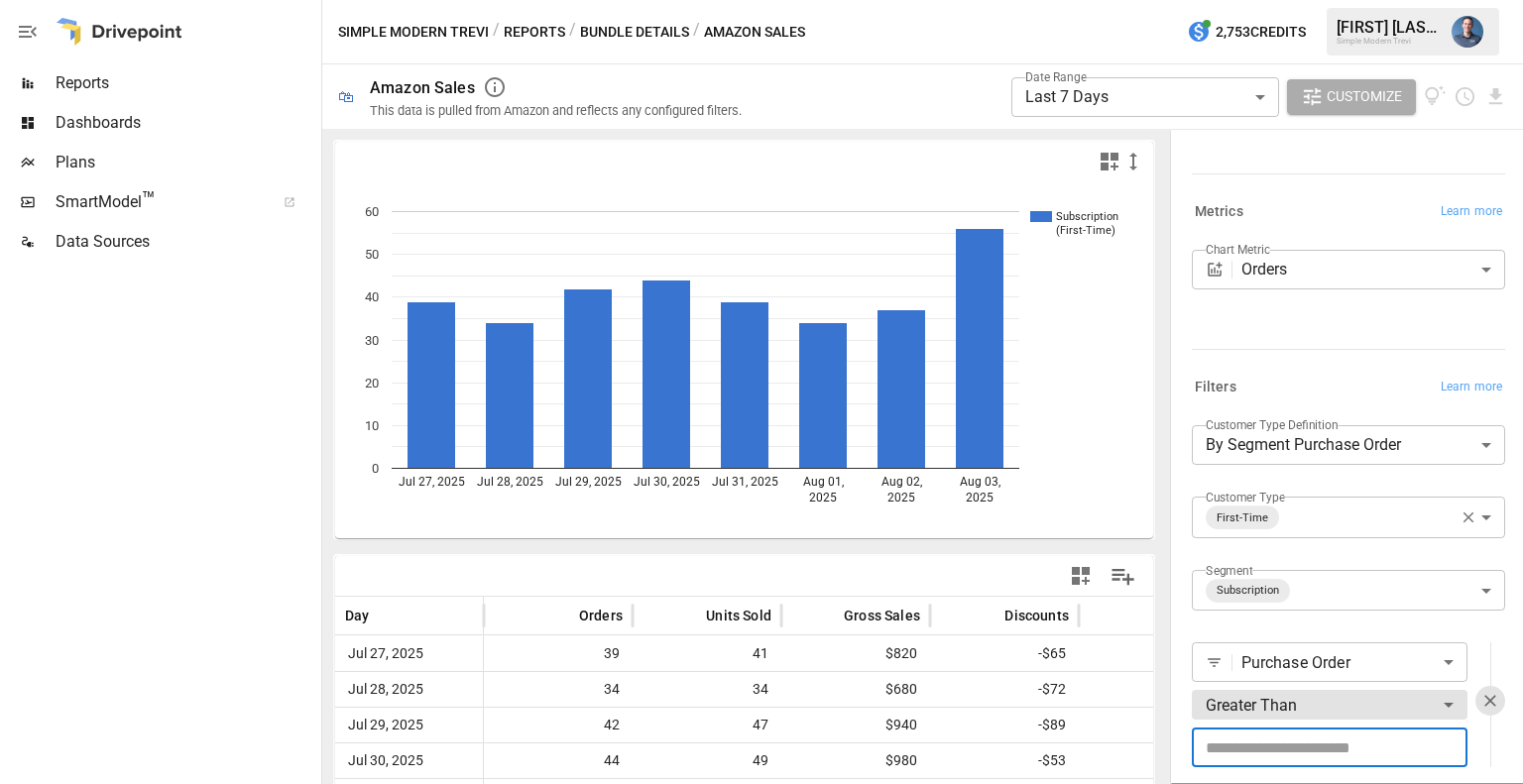 click at bounding box center (1330, 747) 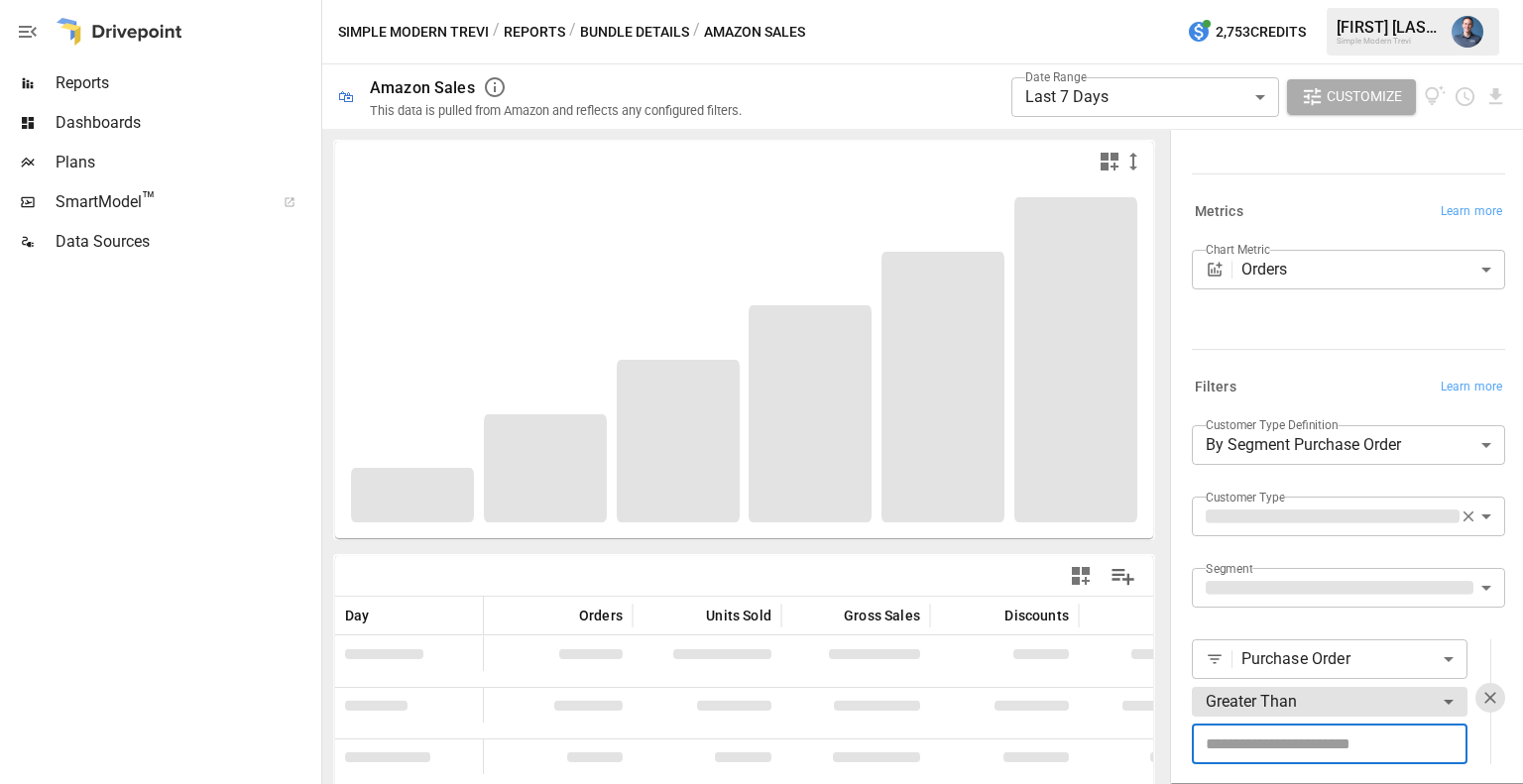 type on "*" 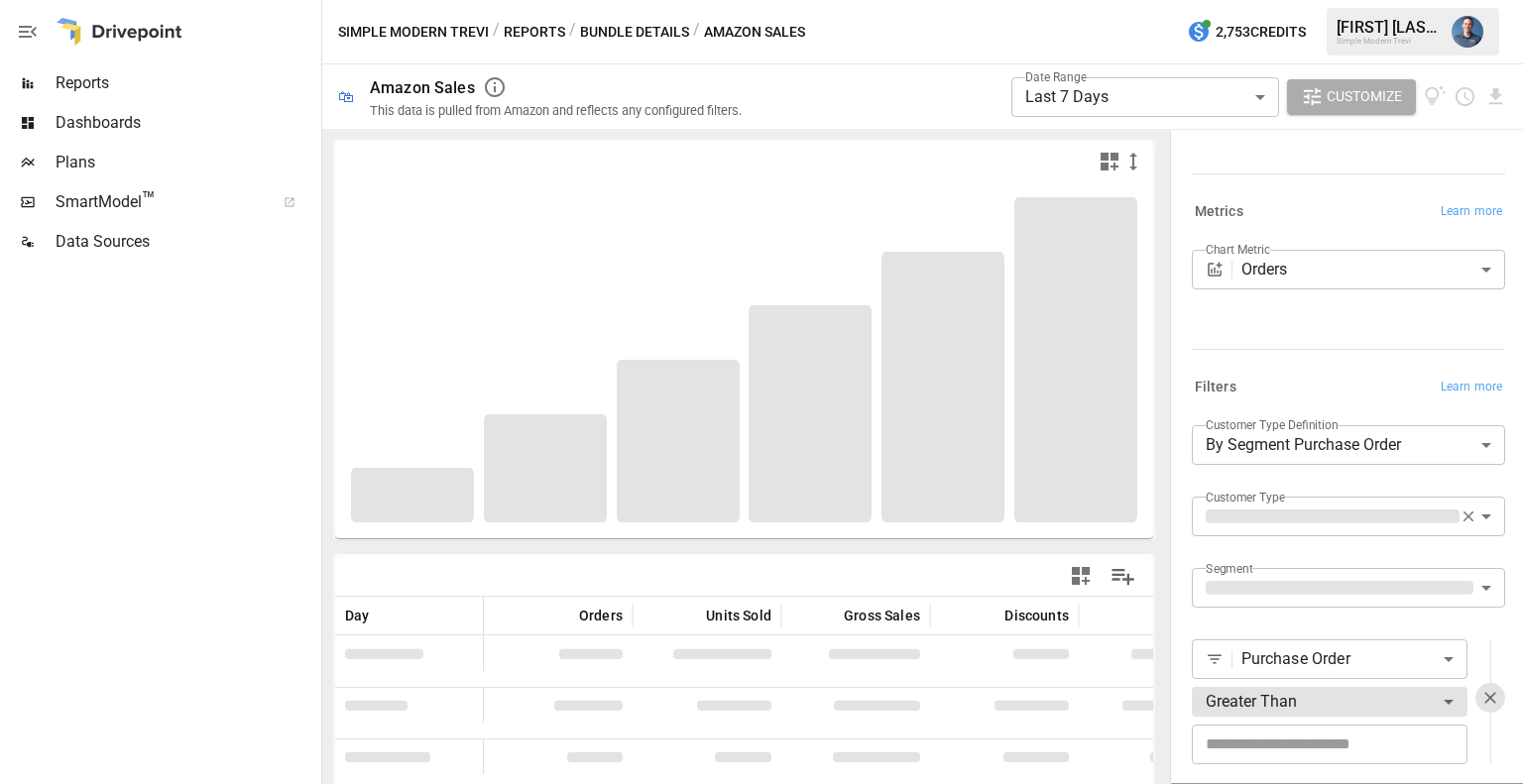click on "**********" at bounding box center [1348, 624] 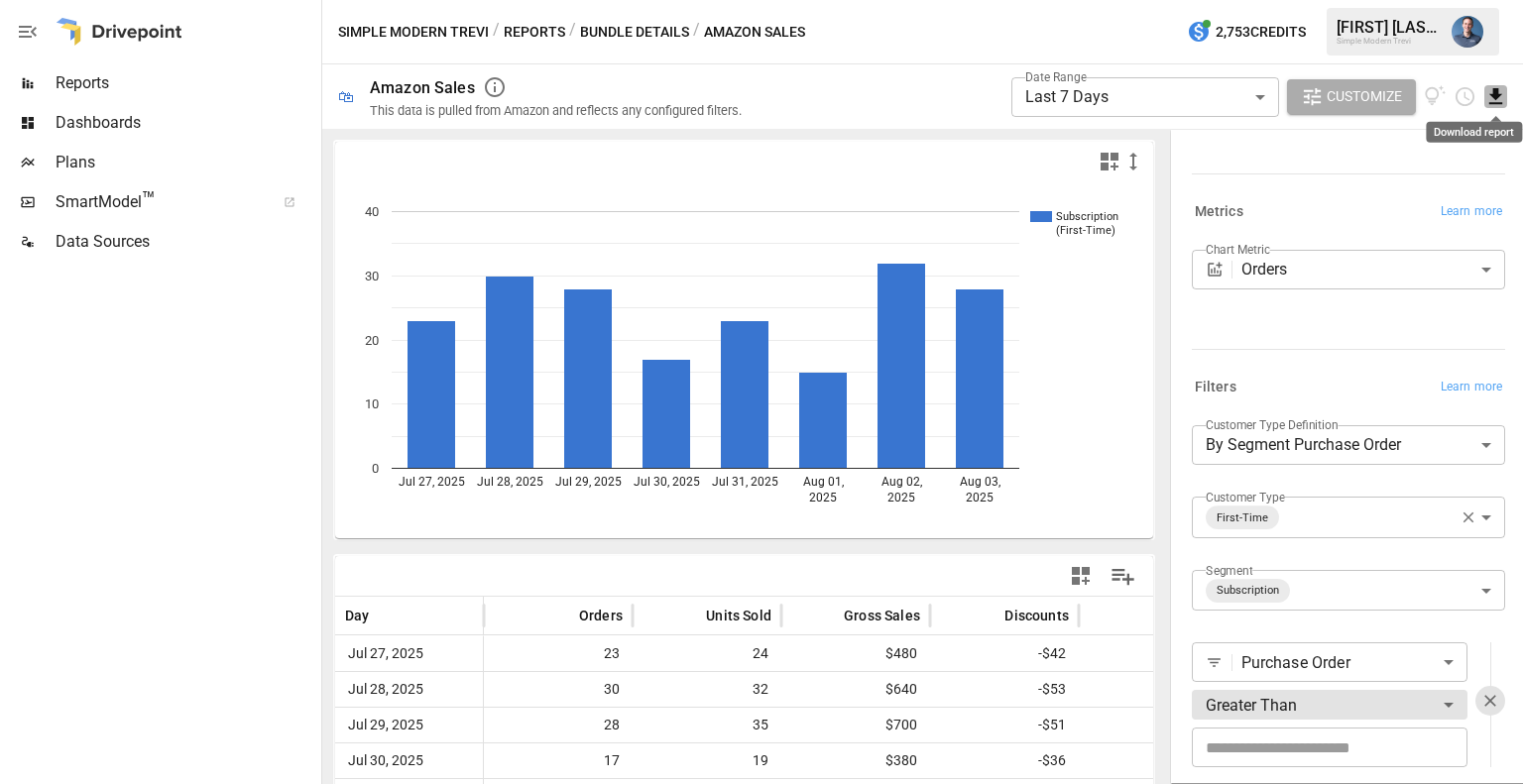 click 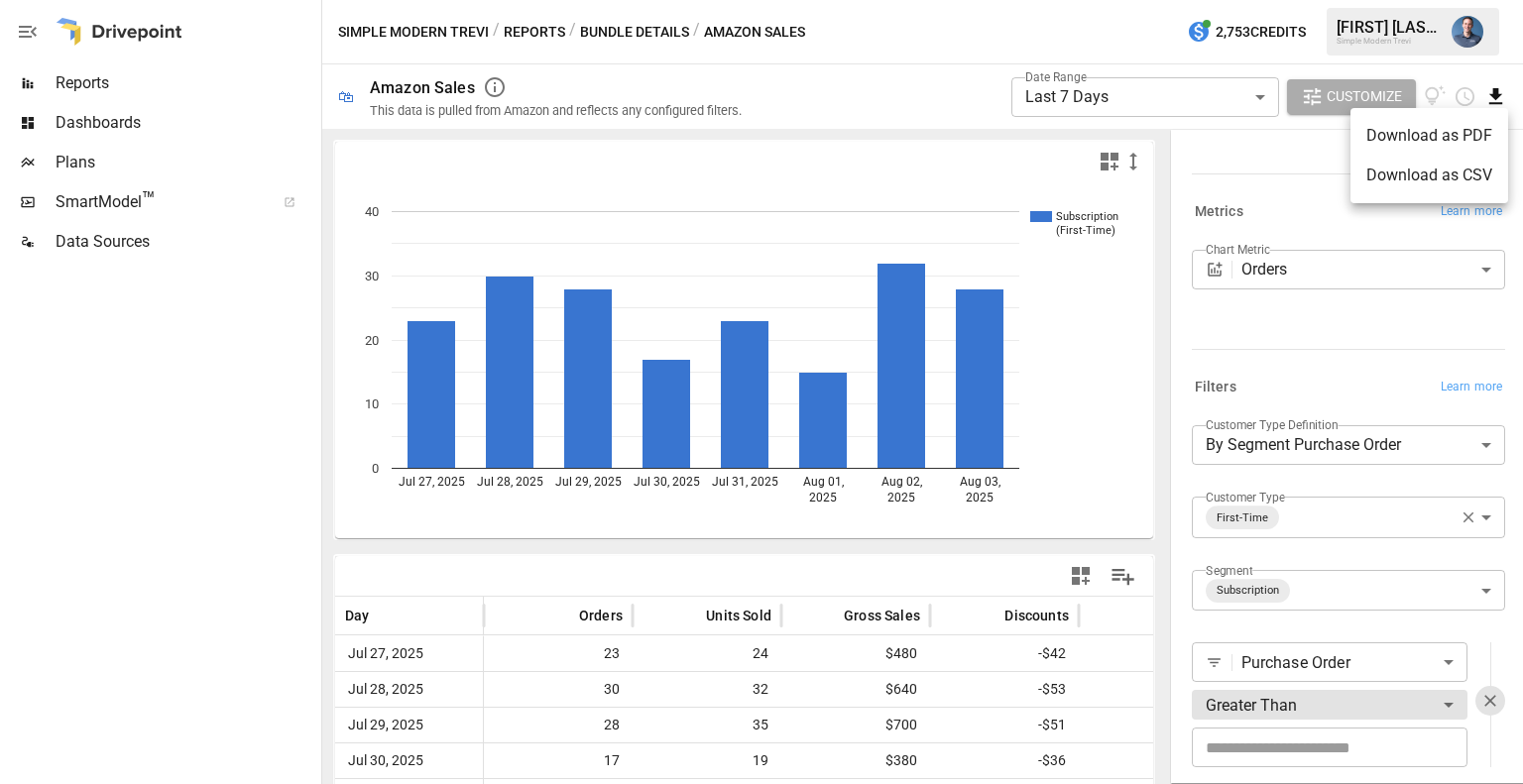 click on "Download as CSV" at bounding box center [1429, 175] 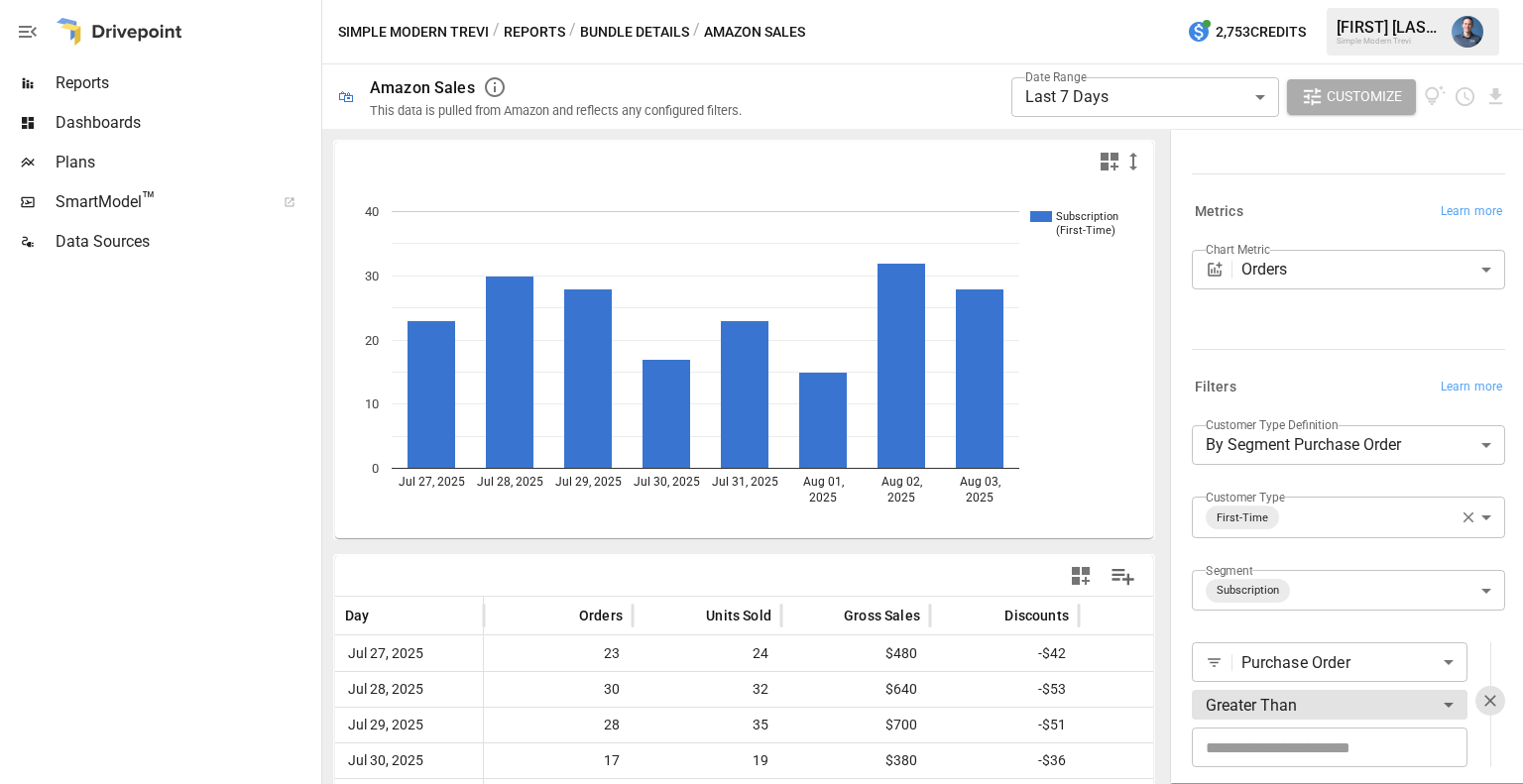 click on "**********" at bounding box center [762, 0] 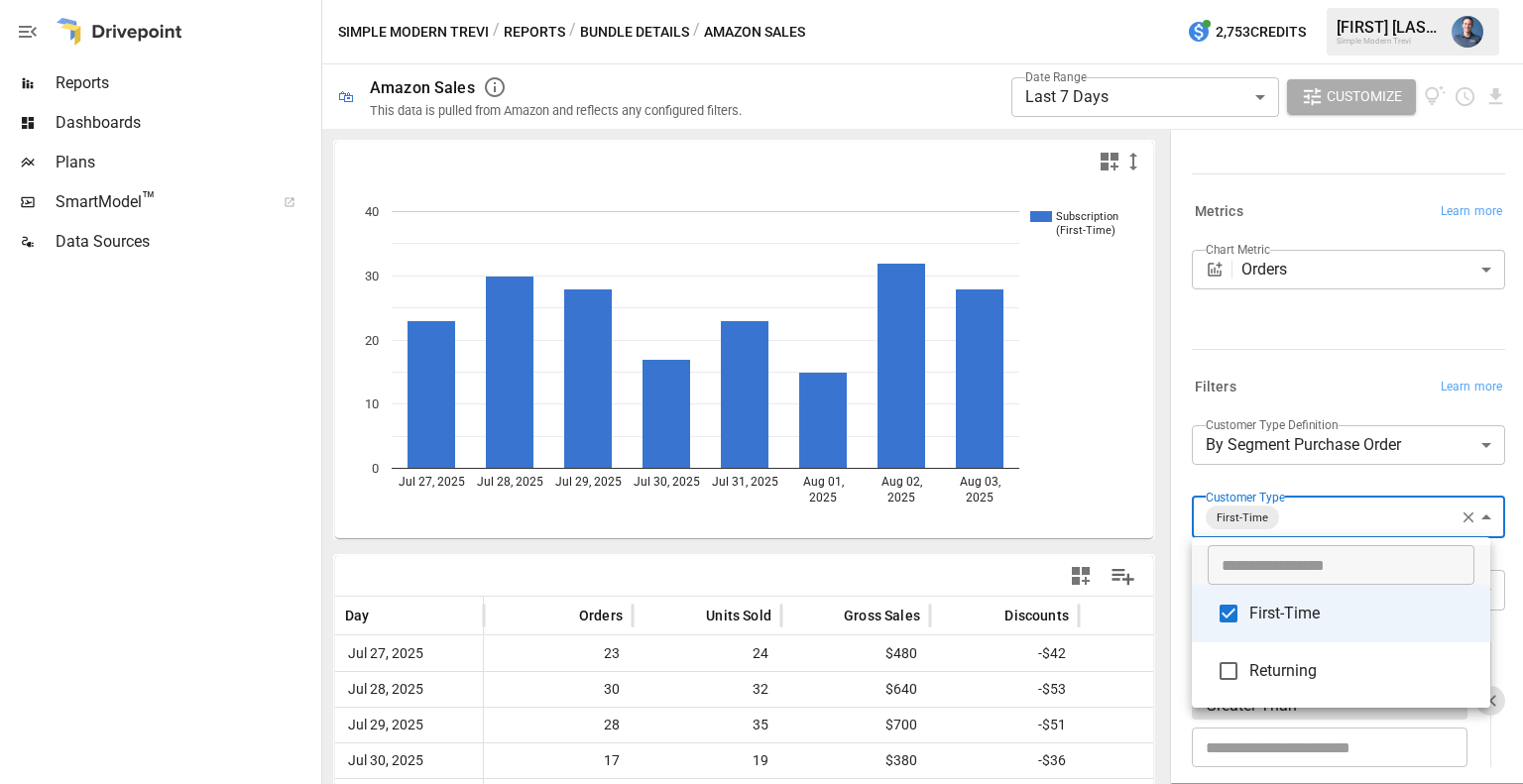 click on "First-Time" at bounding box center (1361, 614) 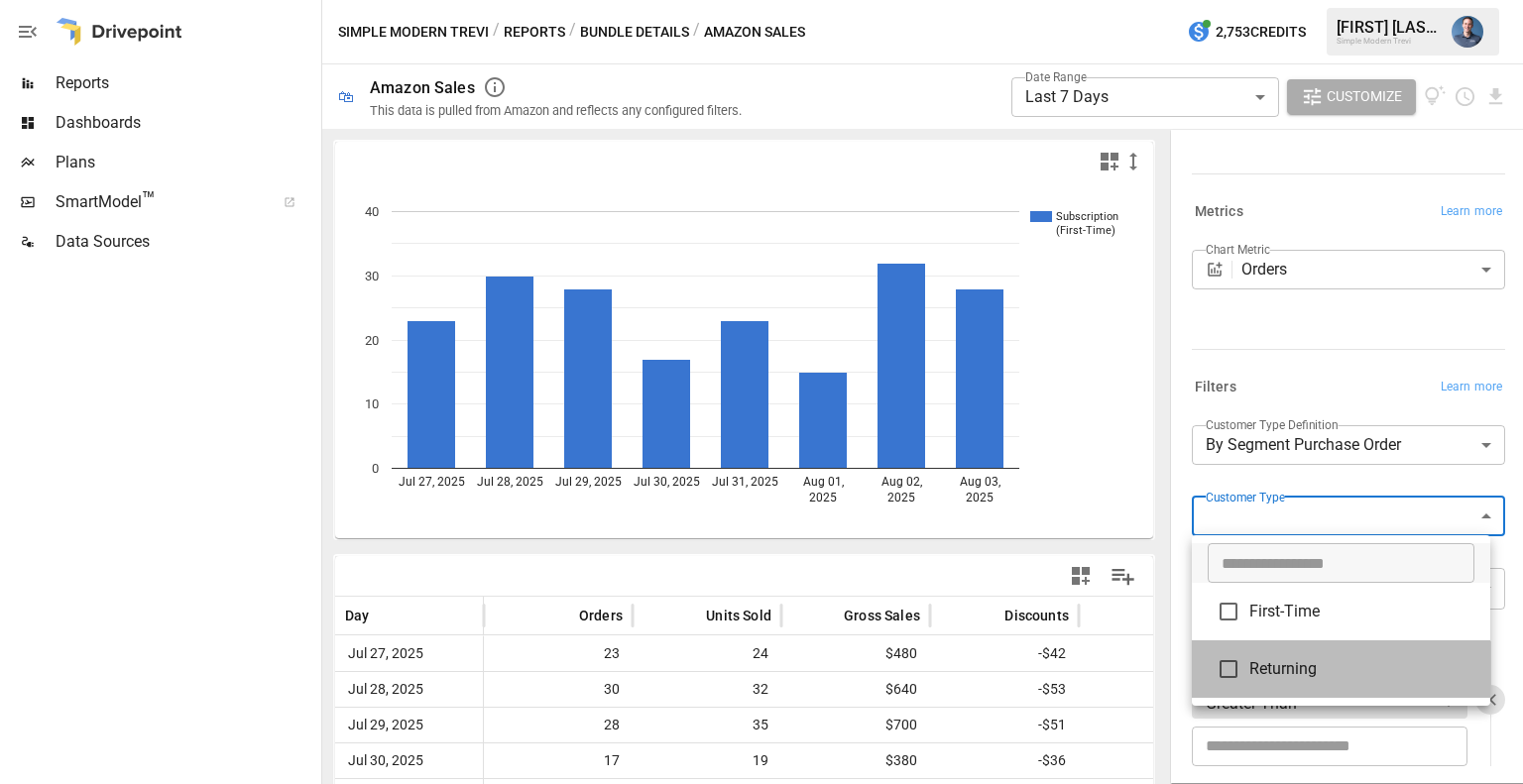 click on "Returning" at bounding box center [1361, 669] 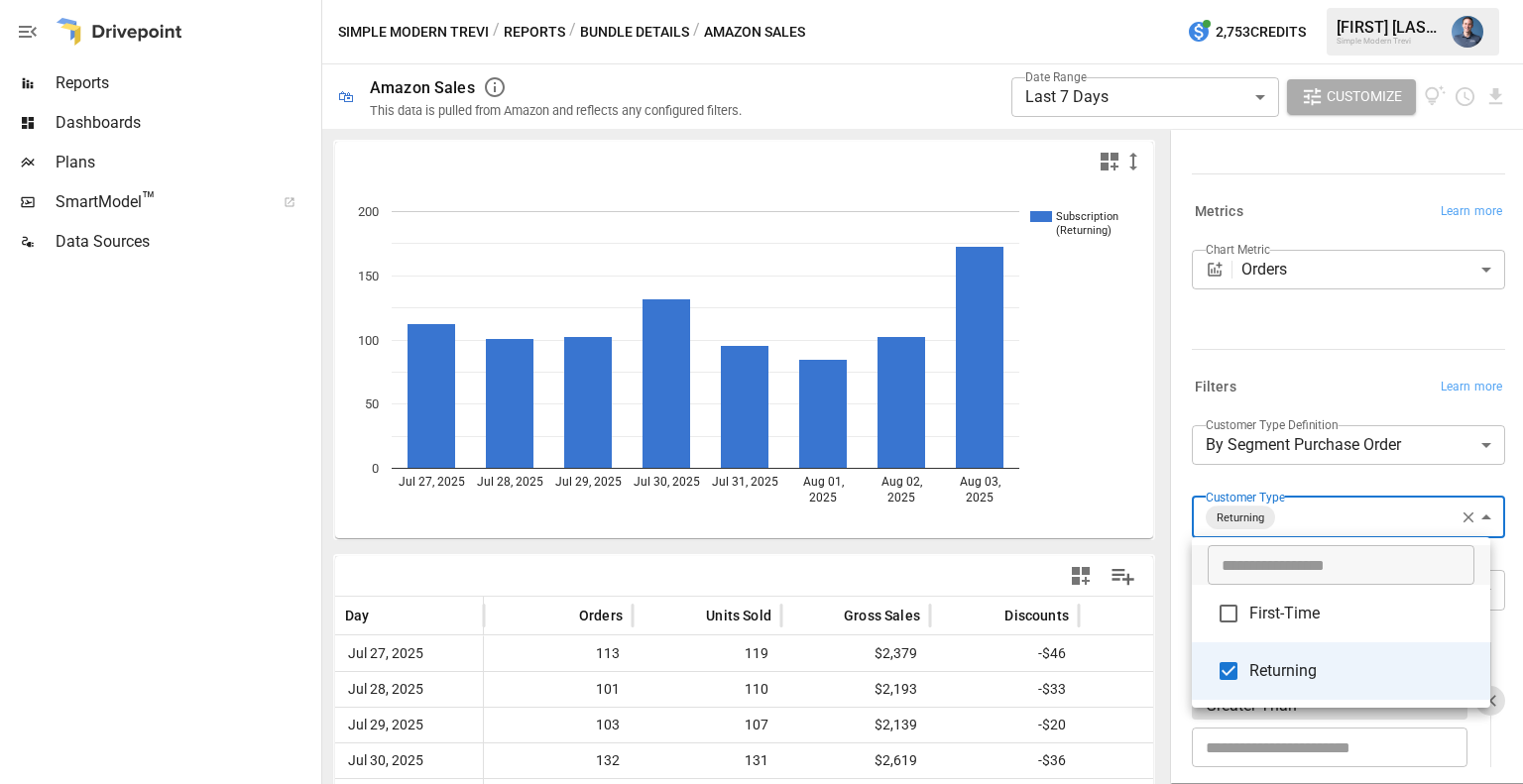 drag, startPoint x: 1516, startPoint y: 87, endPoint x: 1494, endPoint y: 100, distance: 25.553865 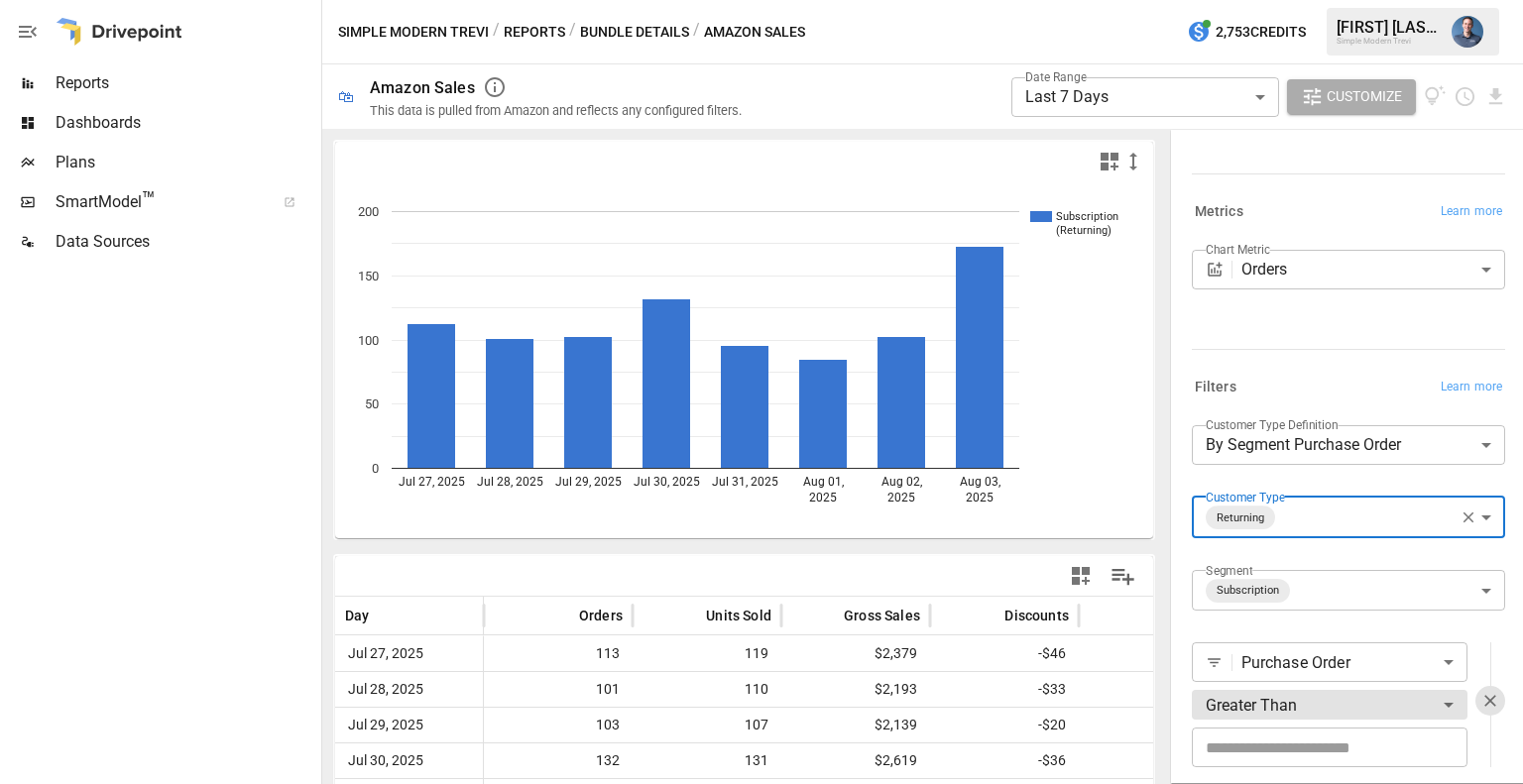click 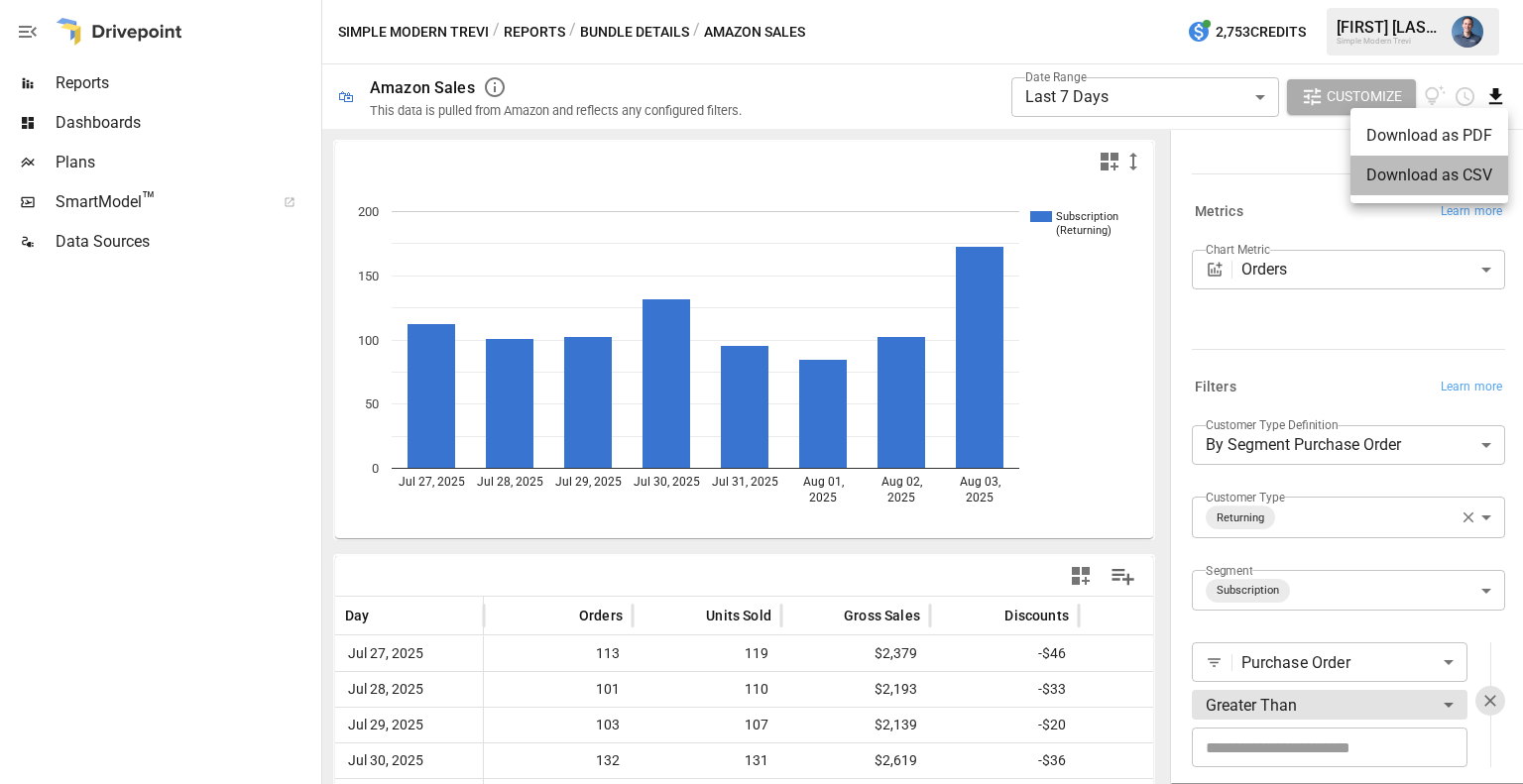 click on "Download as CSV" at bounding box center [1429, 175] 